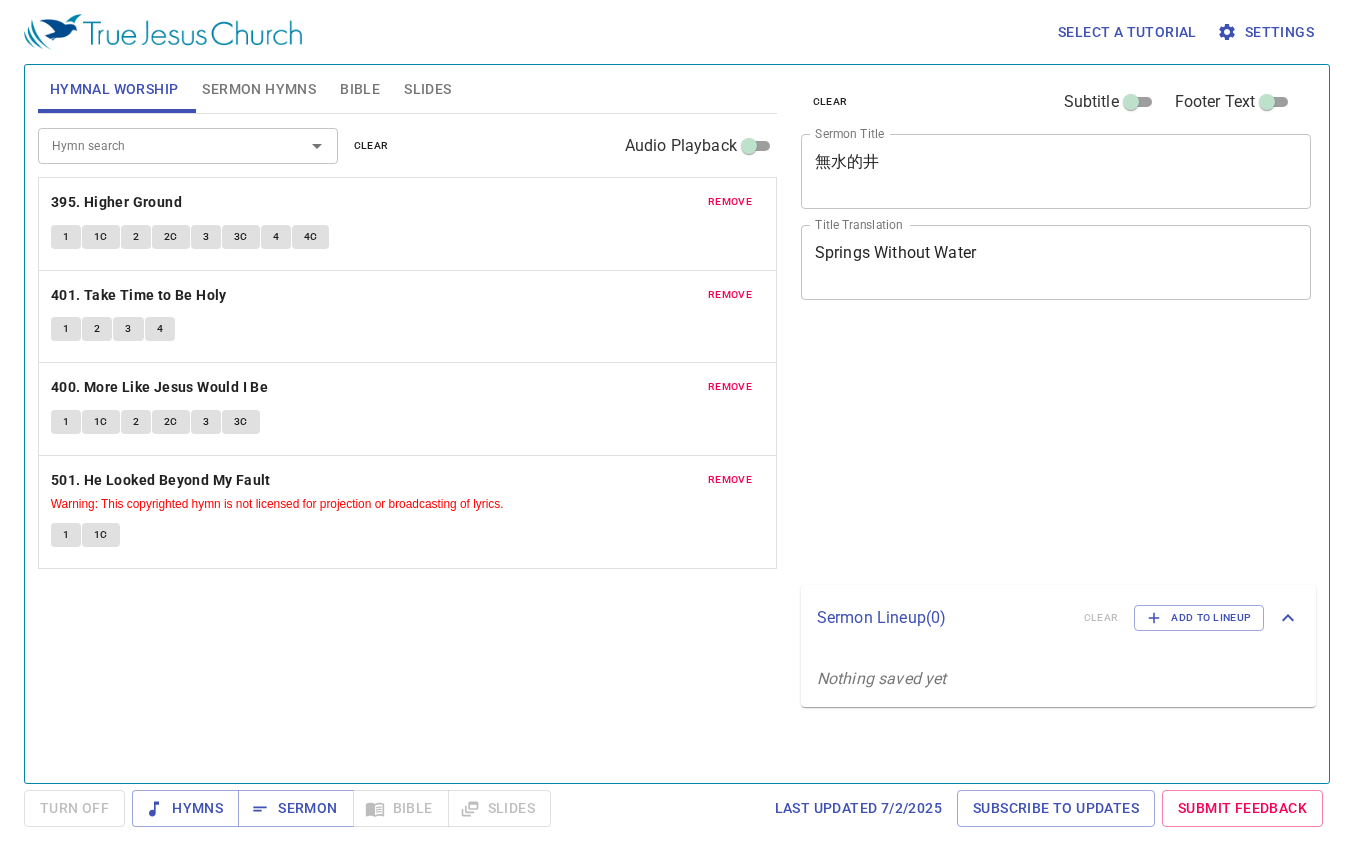 scroll, scrollTop: 0, scrollLeft: 0, axis: both 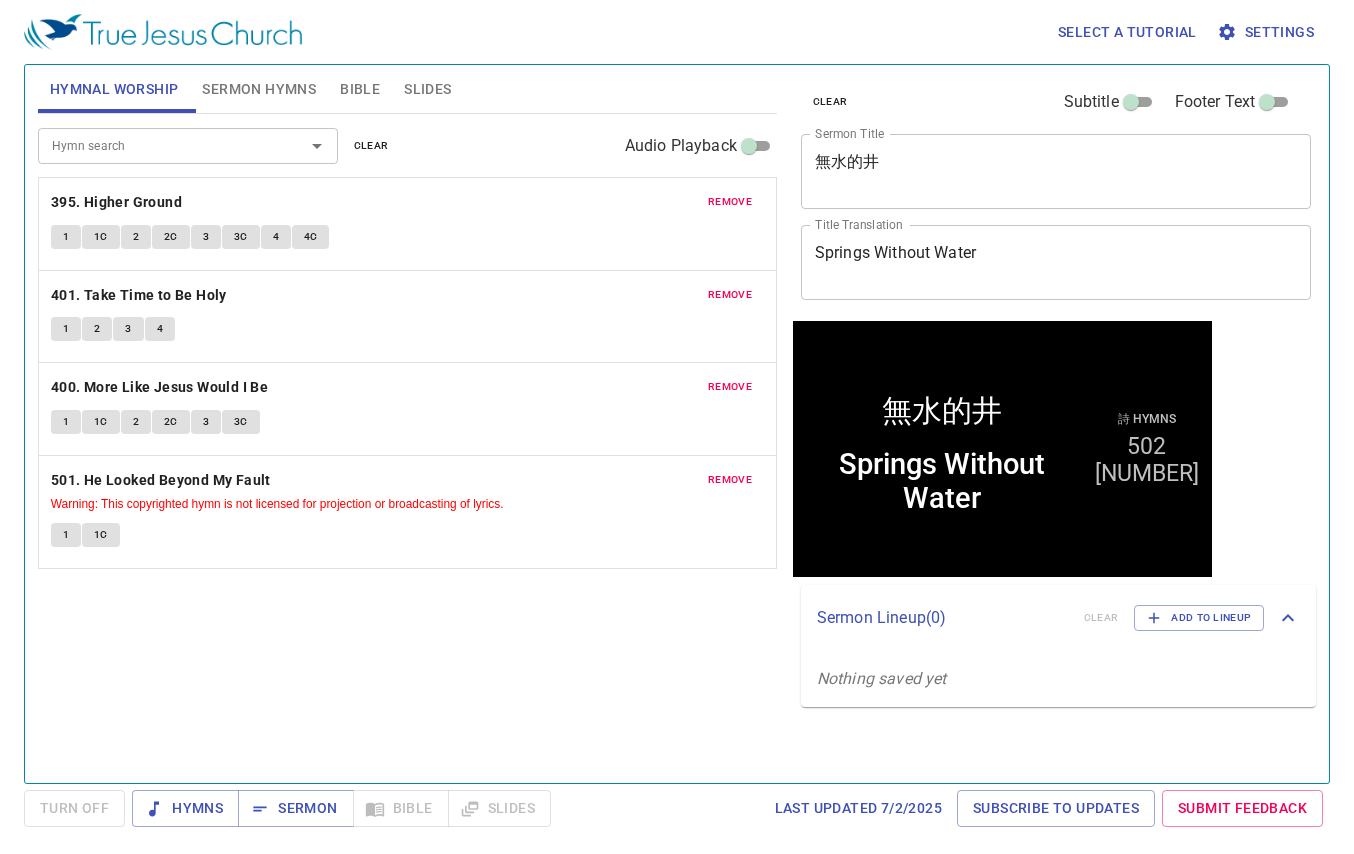 click on "Slides" at bounding box center (427, 89) 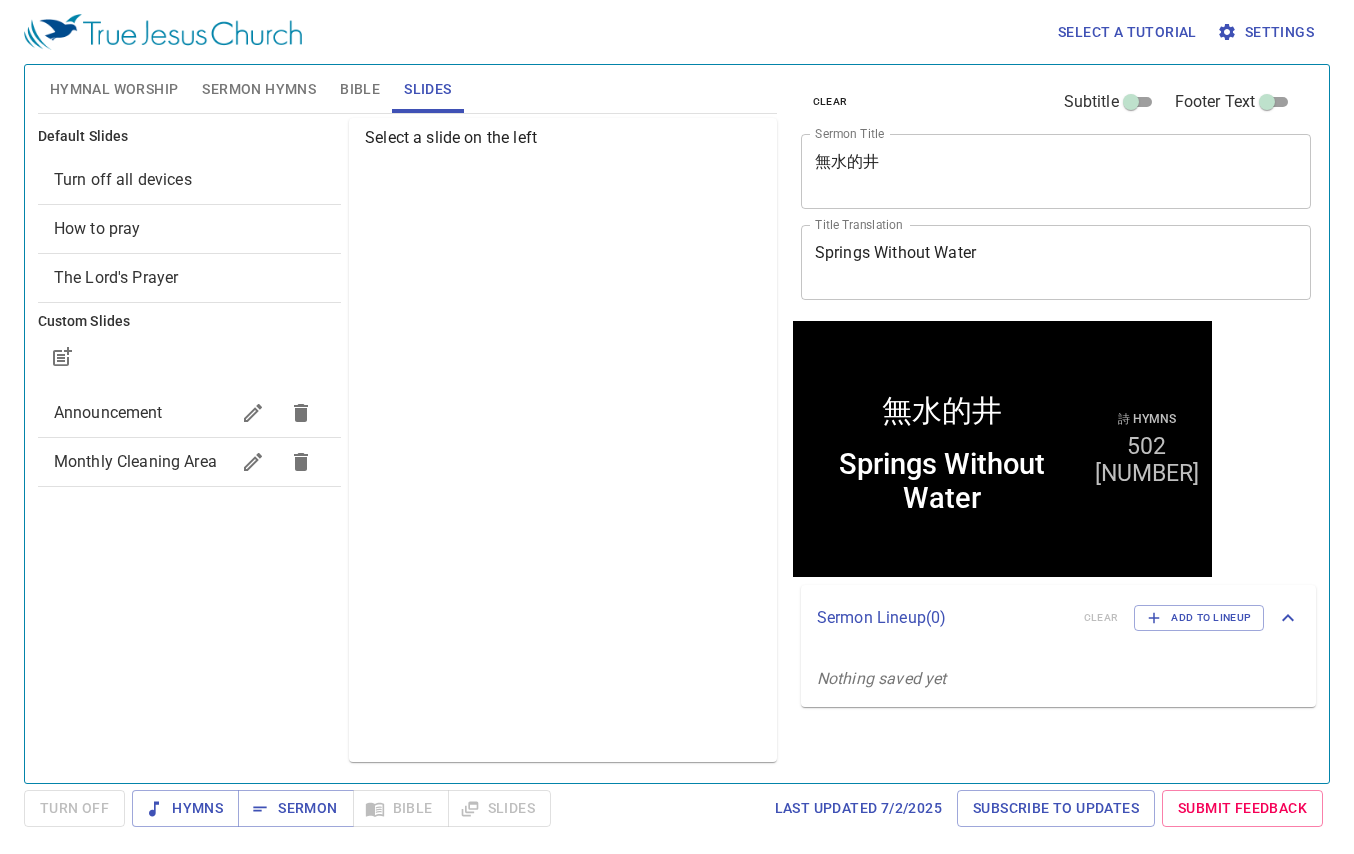 click on "Monthly Cleaning Area" at bounding box center (135, 461) 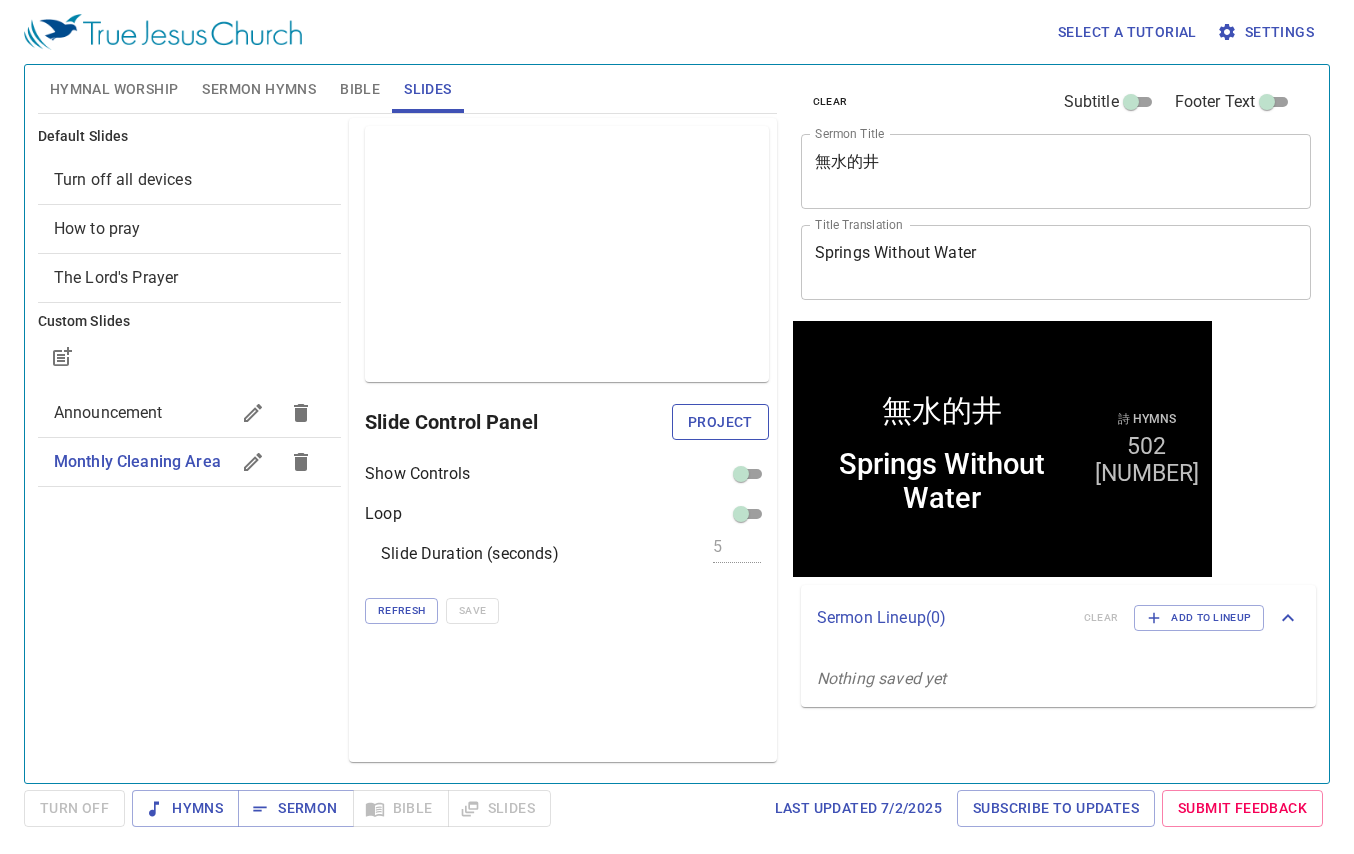 click on "Project" at bounding box center (720, 422) 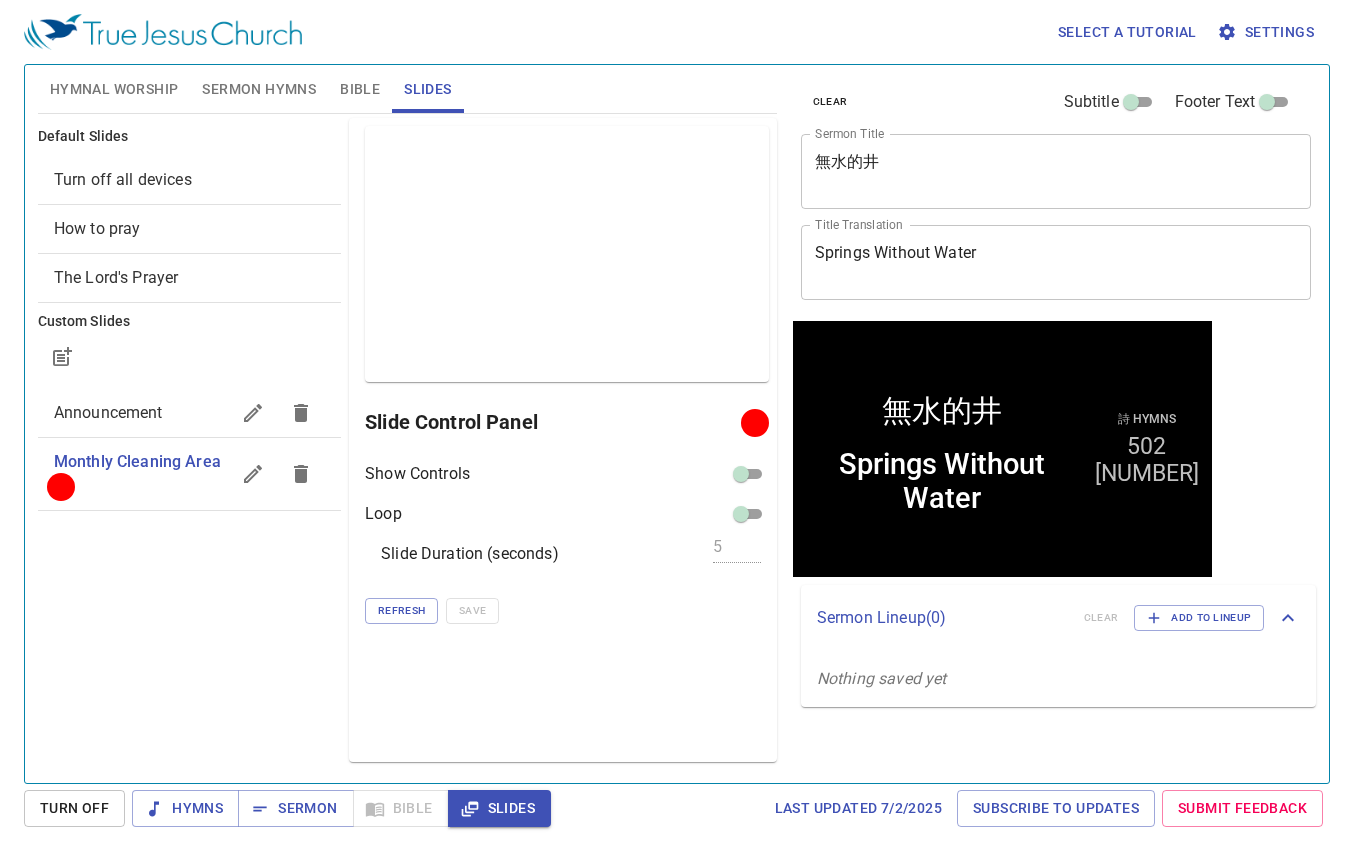 click on "Preview Only Slide Control Panel Show Controls Loop Slide Duration (seconds) 5 Refresh Save" at bounding box center (563, 440) 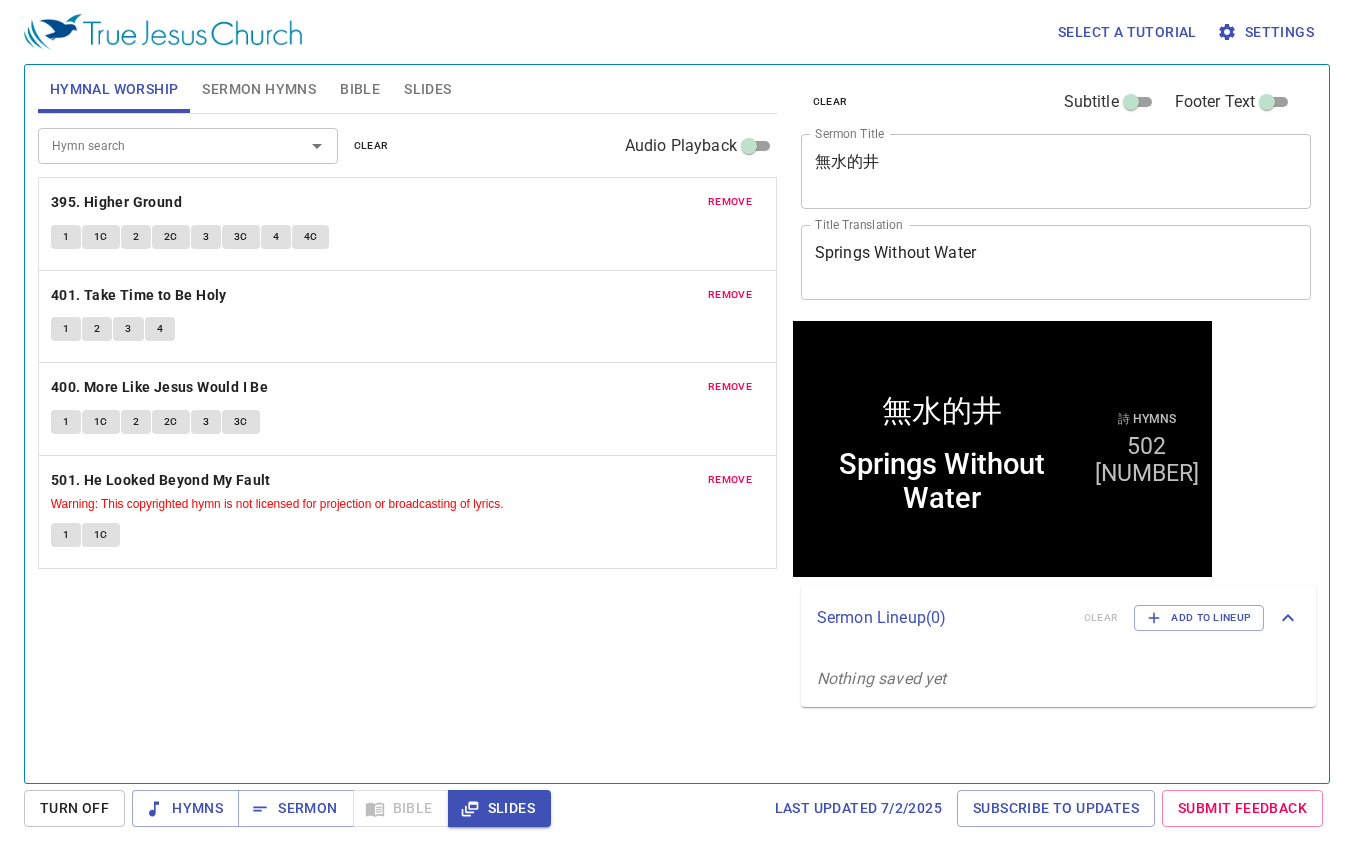 click on "clear" at bounding box center [371, 146] 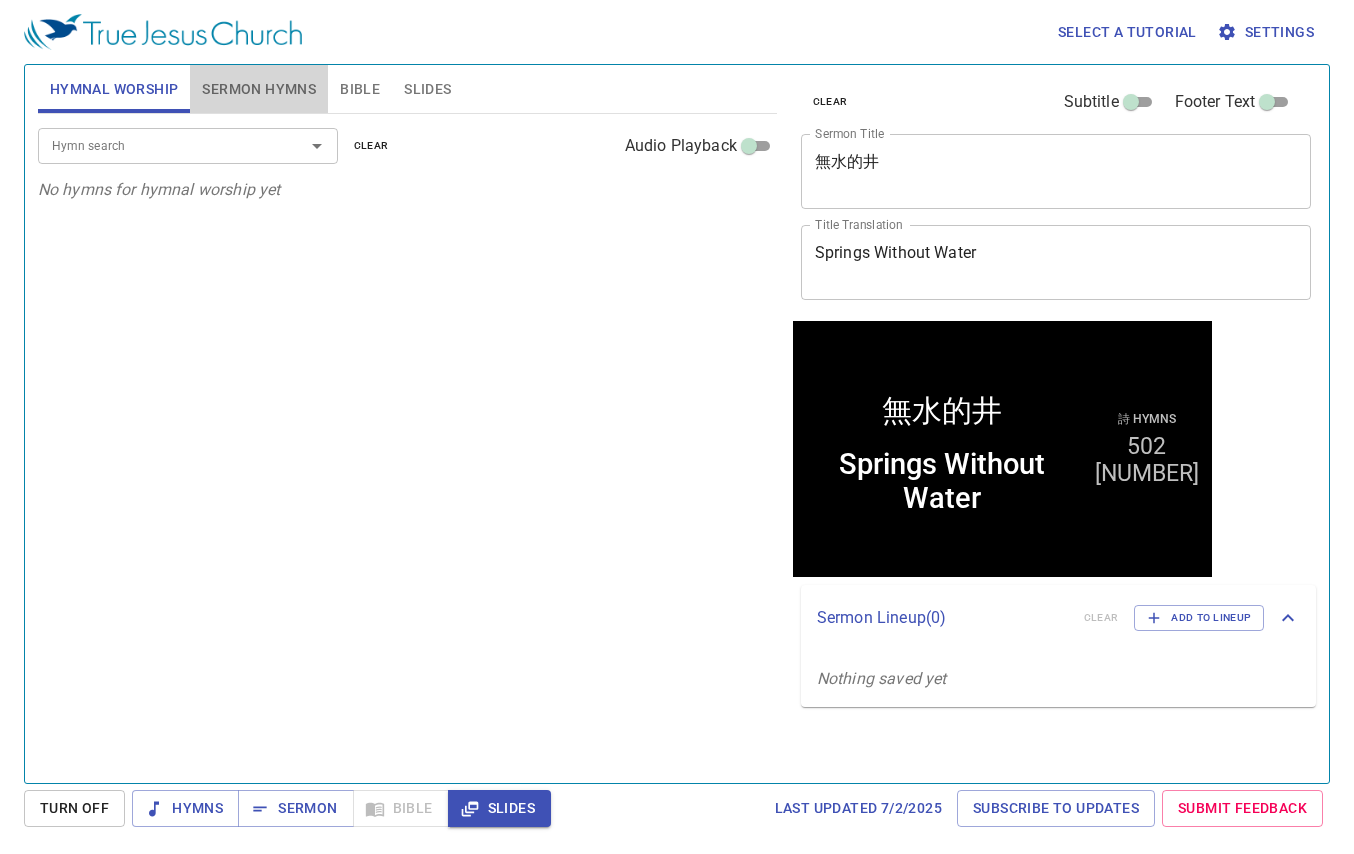 click on "Sermon Hymns" at bounding box center [259, 89] 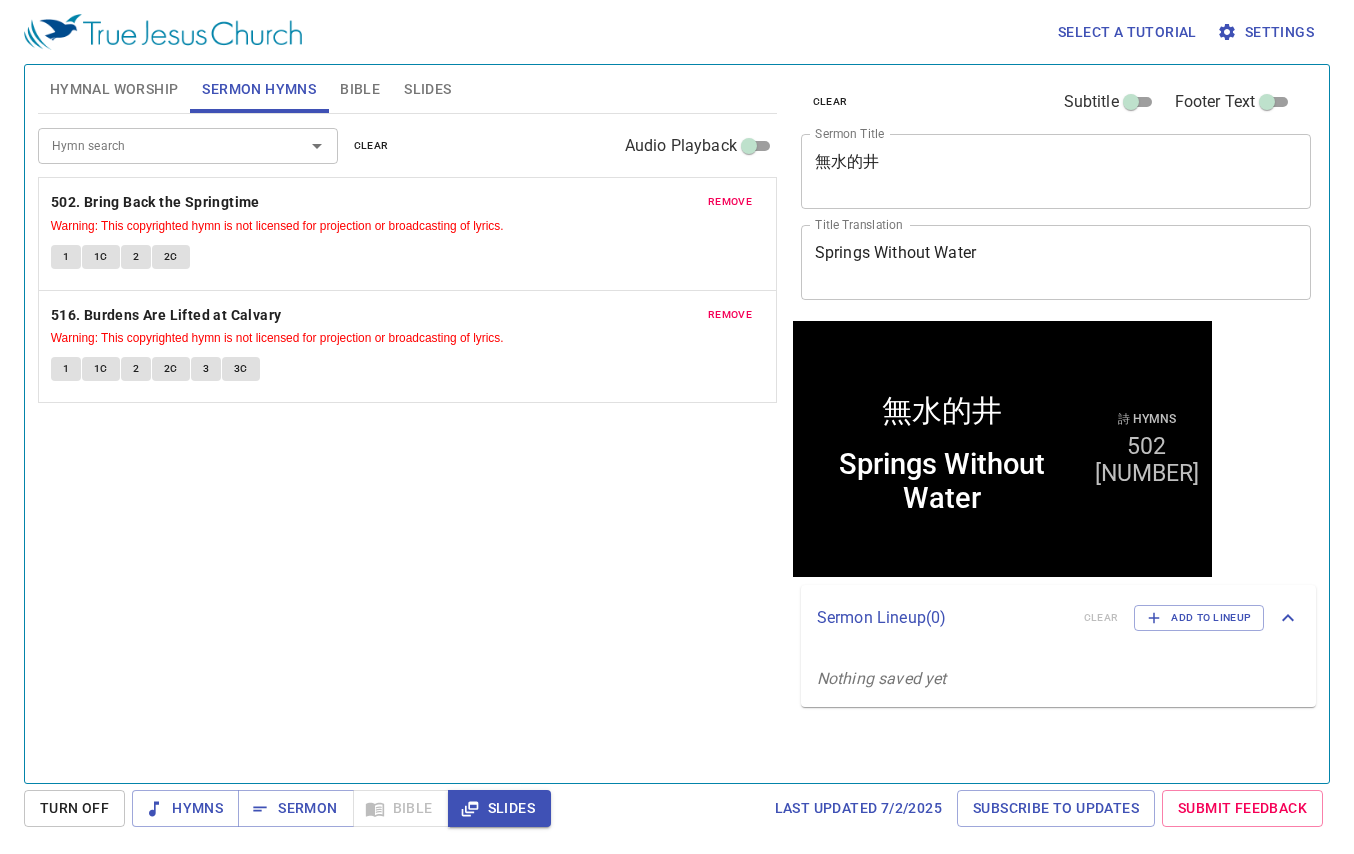 click on "clear" at bounding box center (371, 146) 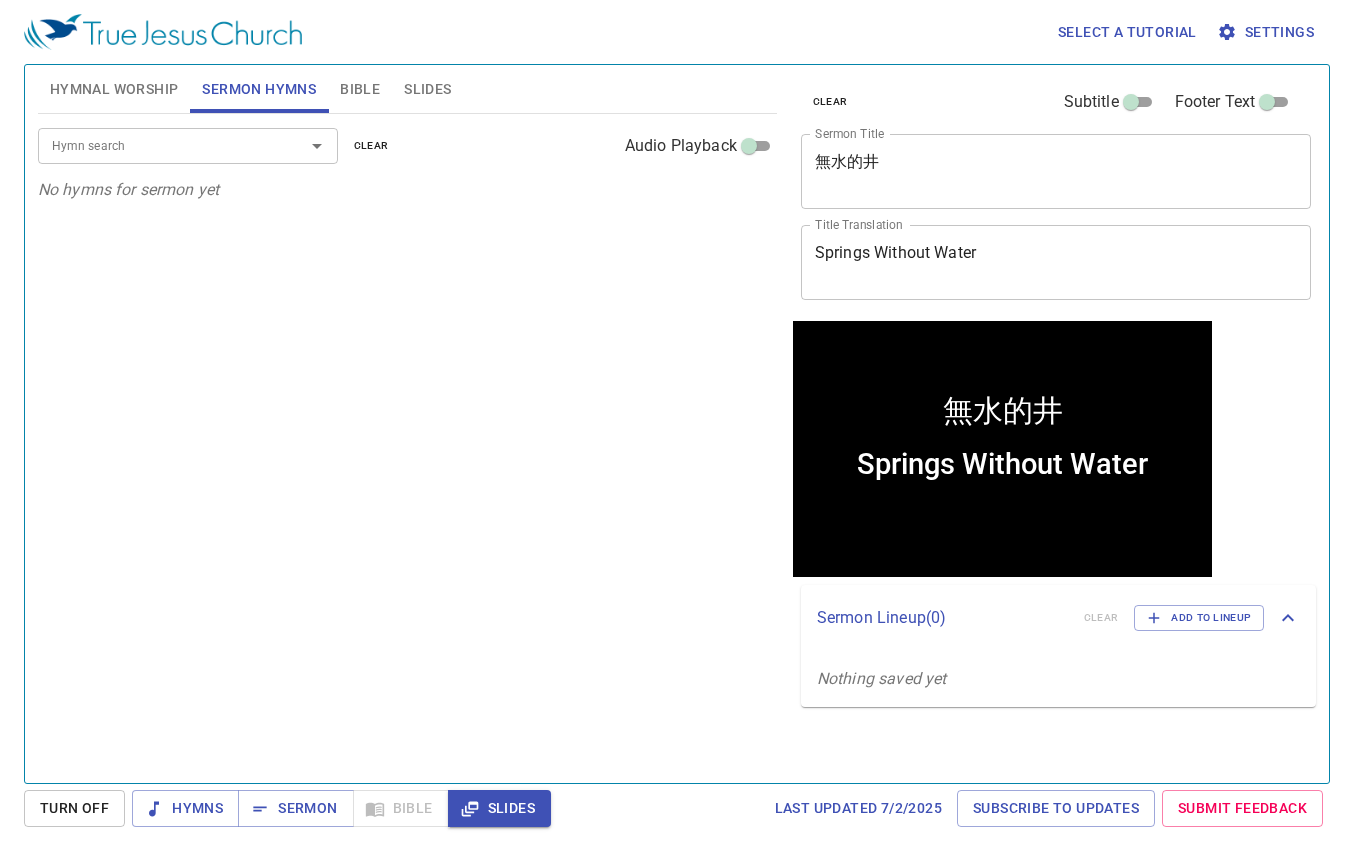 click on "Hymnal Worship" at bounding box center [114, 89] 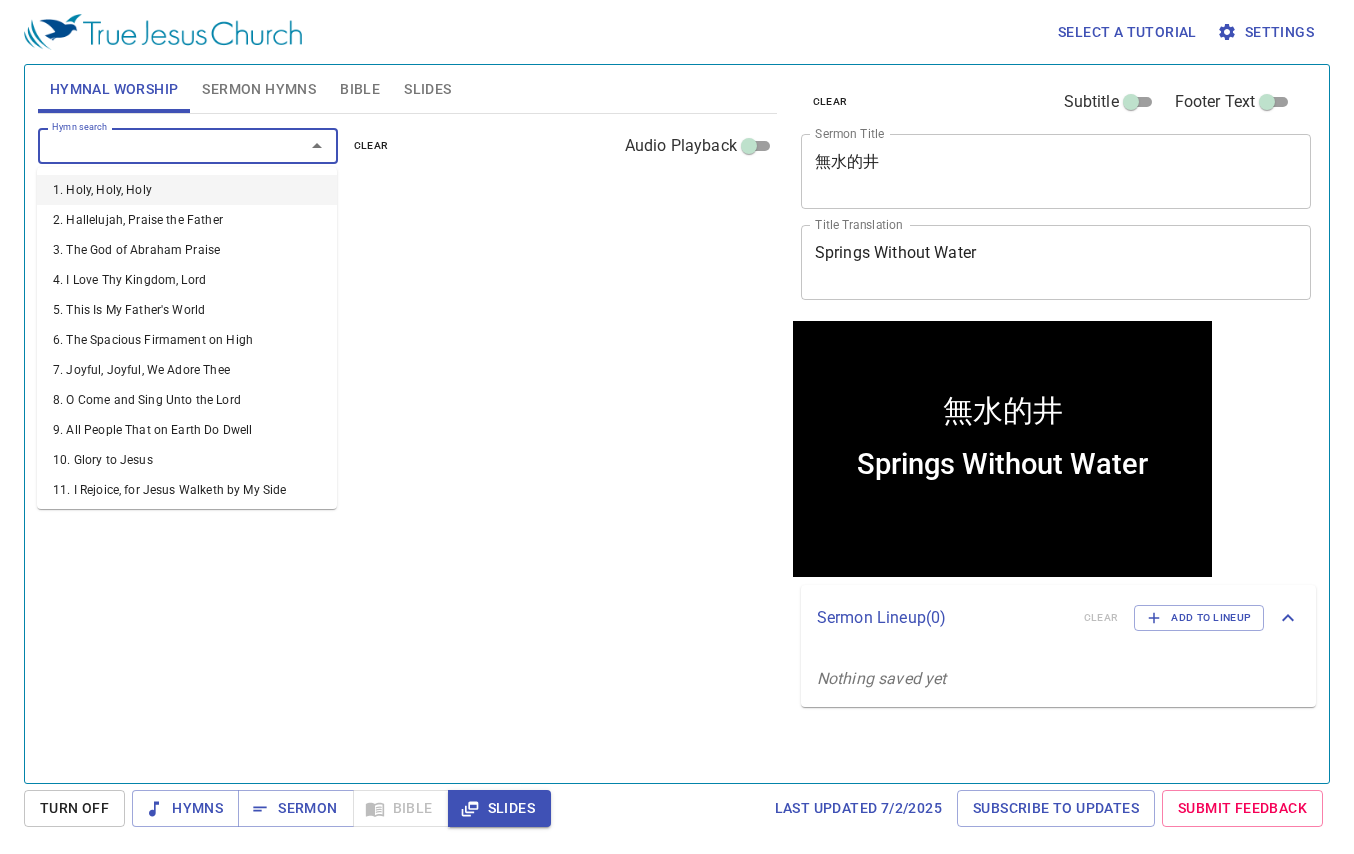 click on "Hymn search" at bounding box center [158, 145] 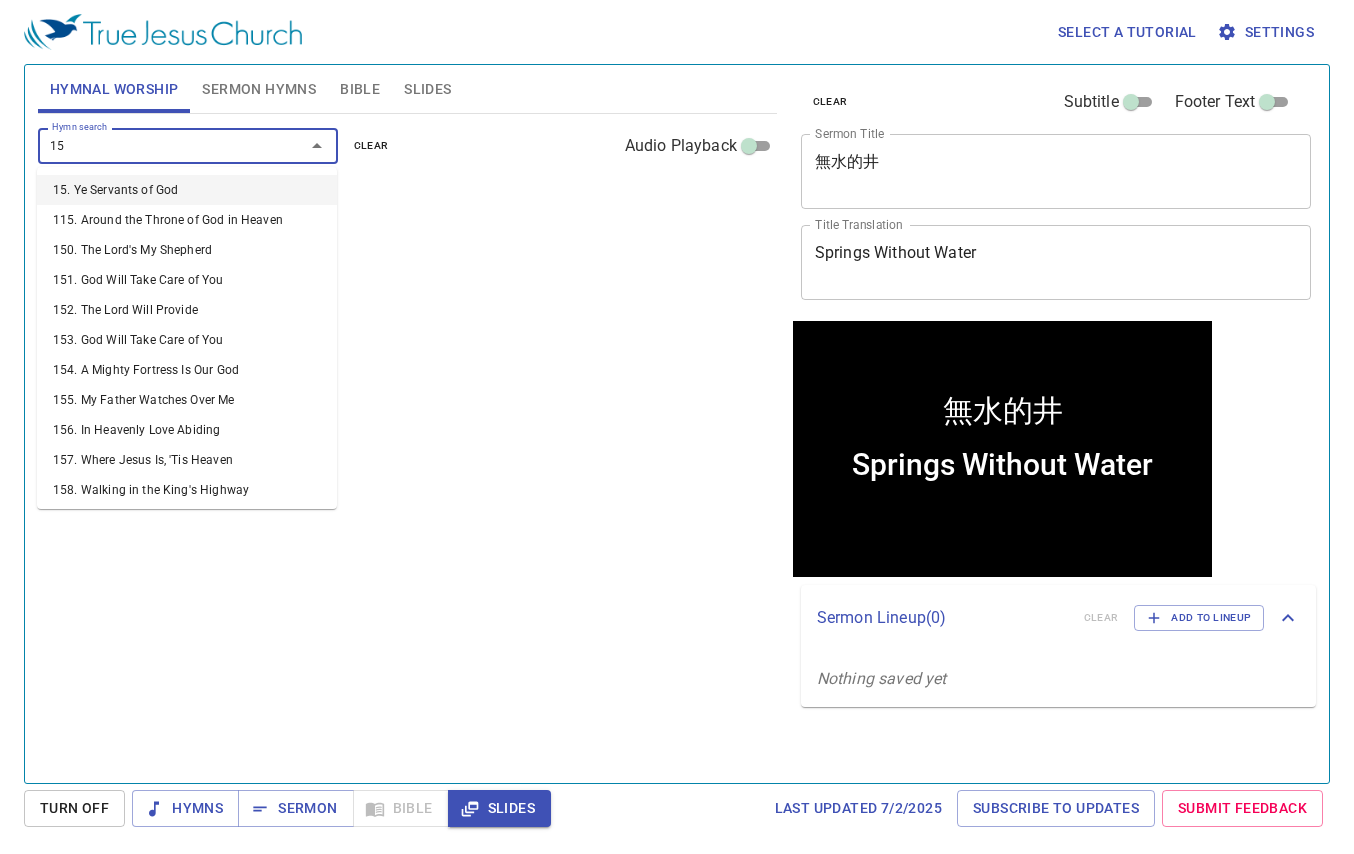 type on "151" 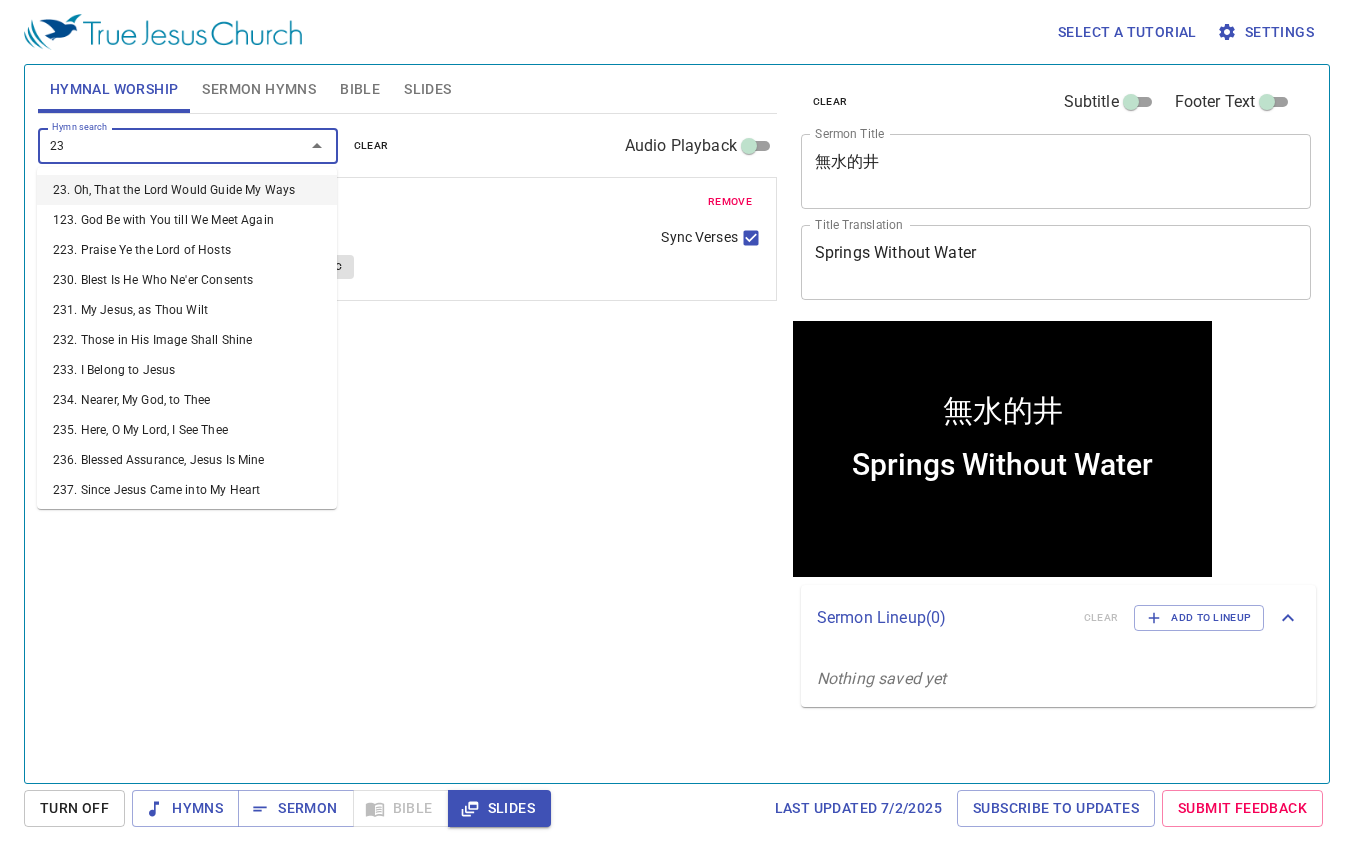 type on "236" 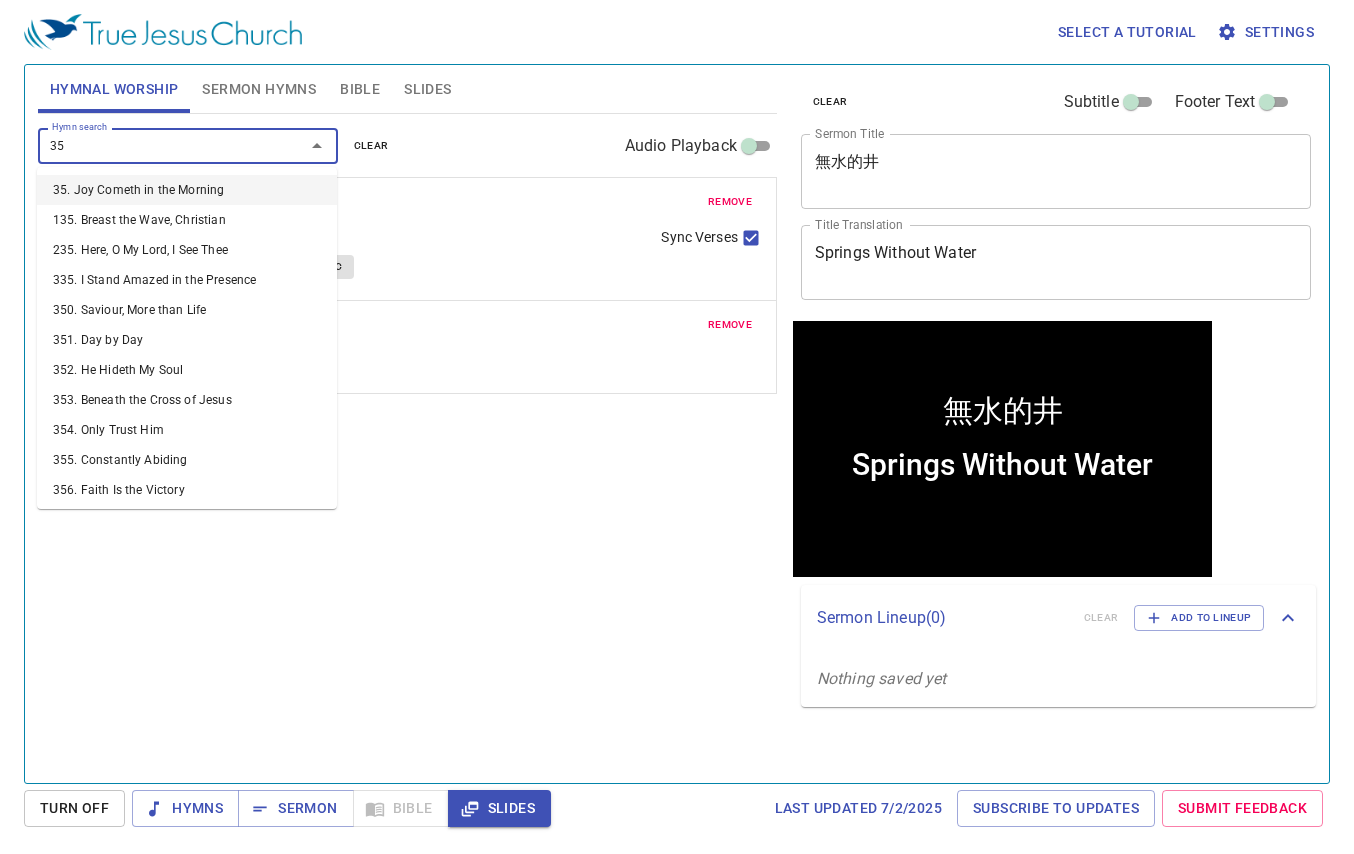 type on "351" 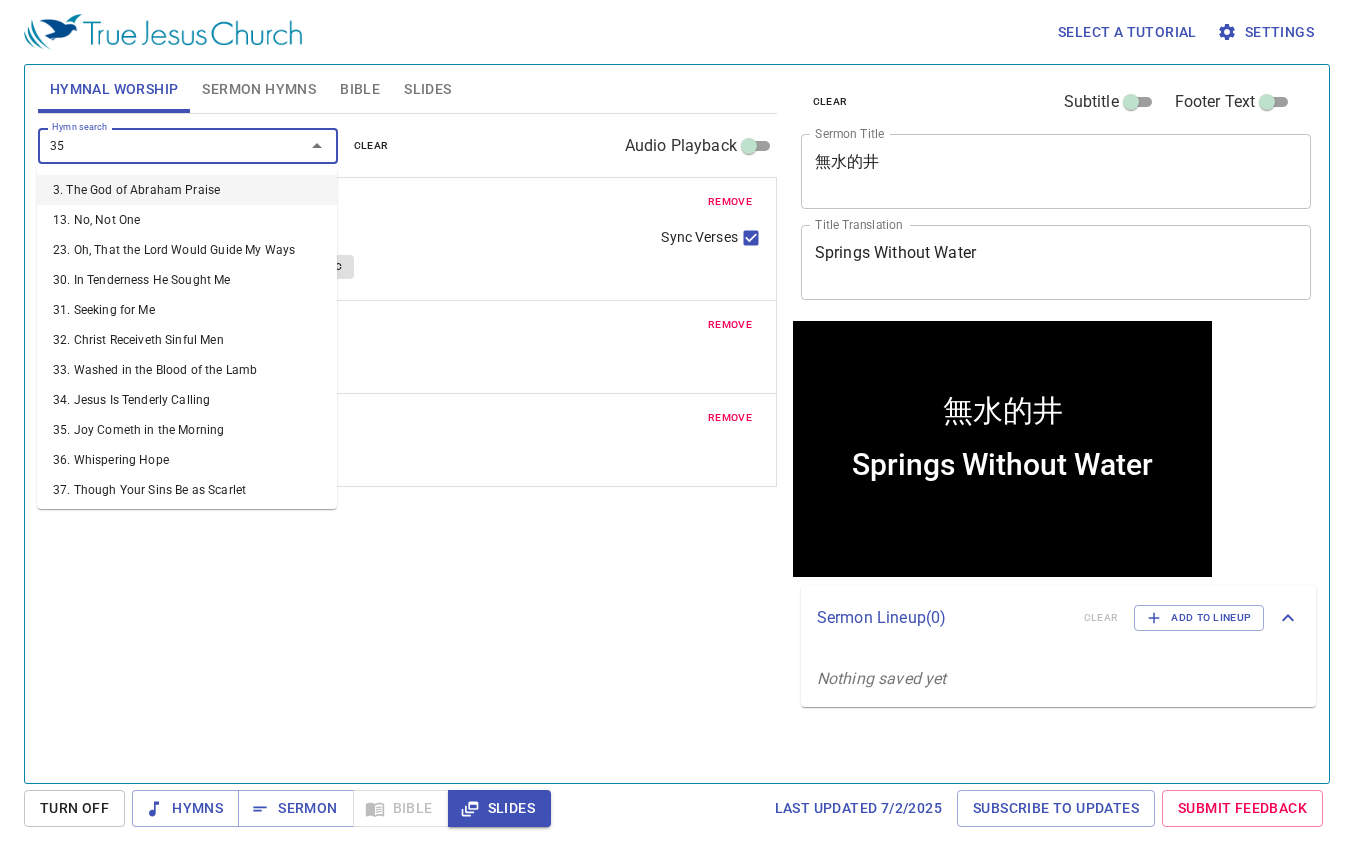 type on "355" 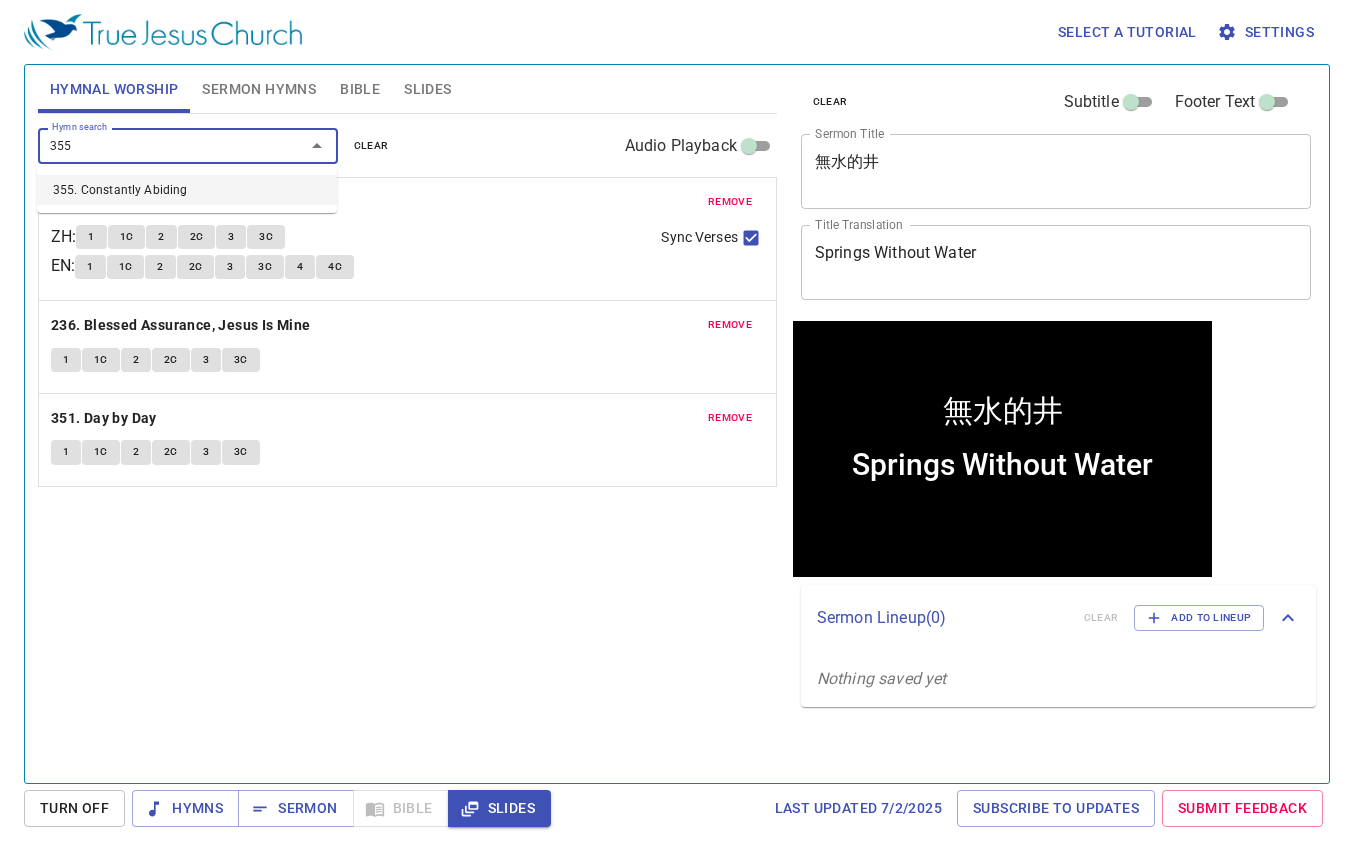 type 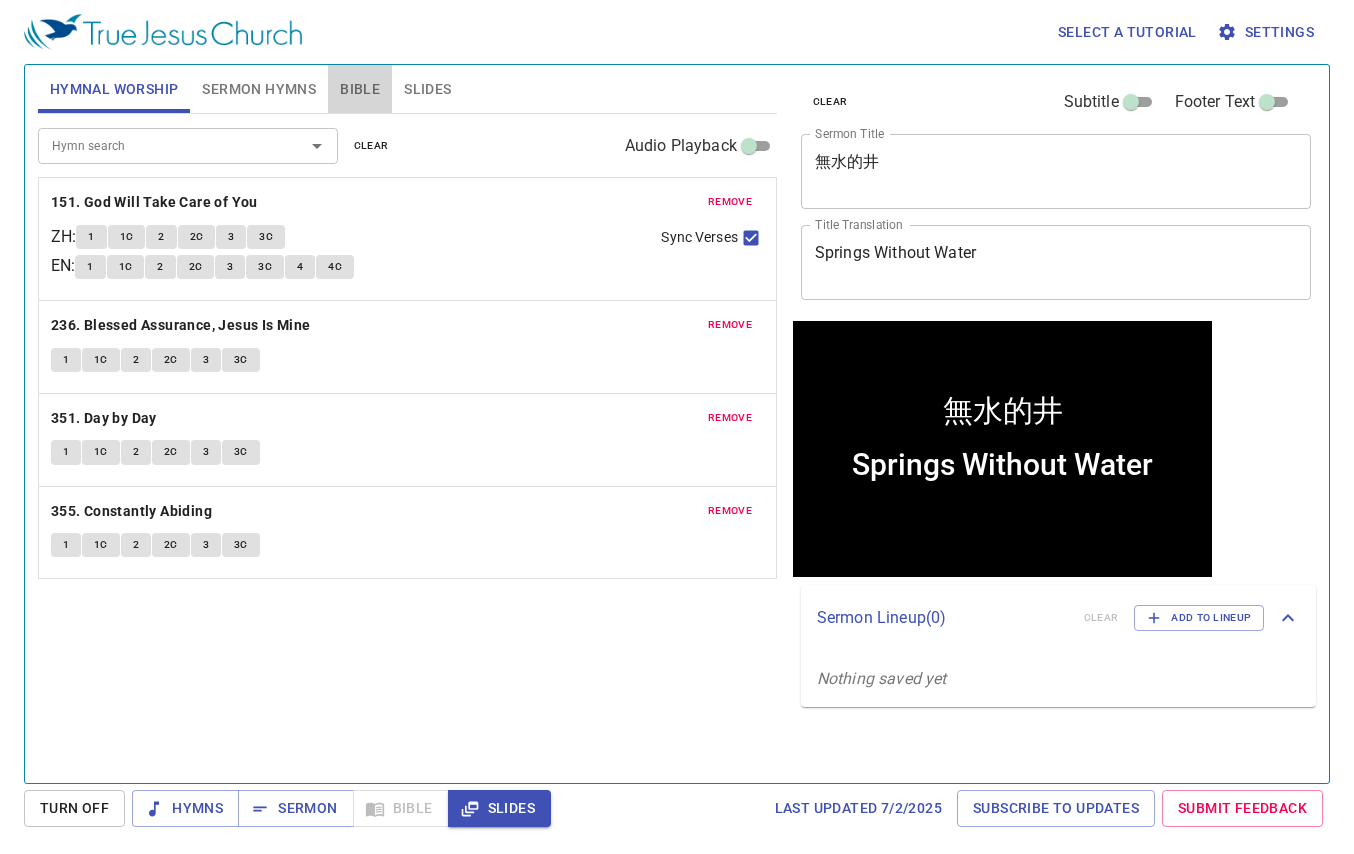 click on "Bible" at bounding box center [360, 89] 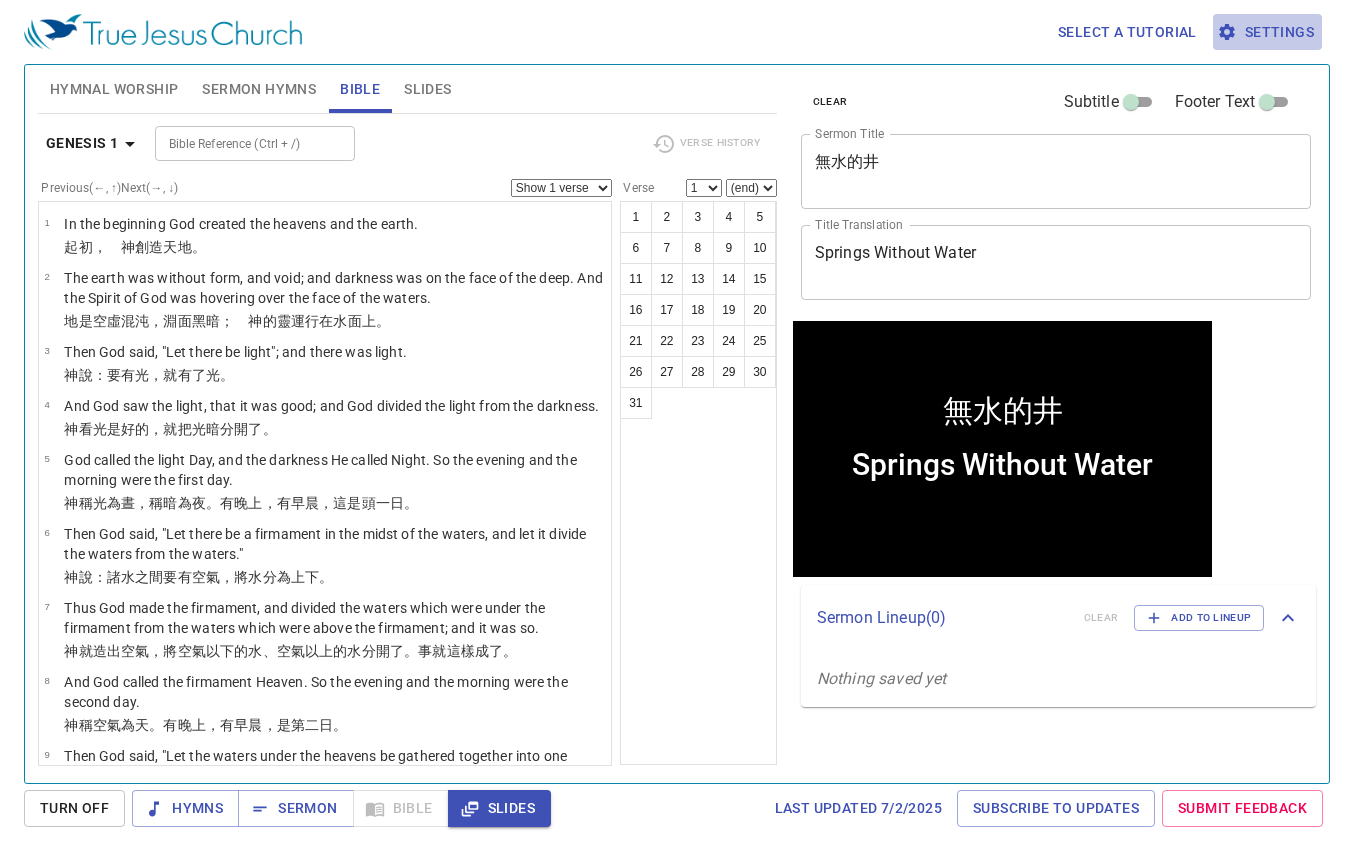 click on "Settings" at bounding box center (1267, 32) 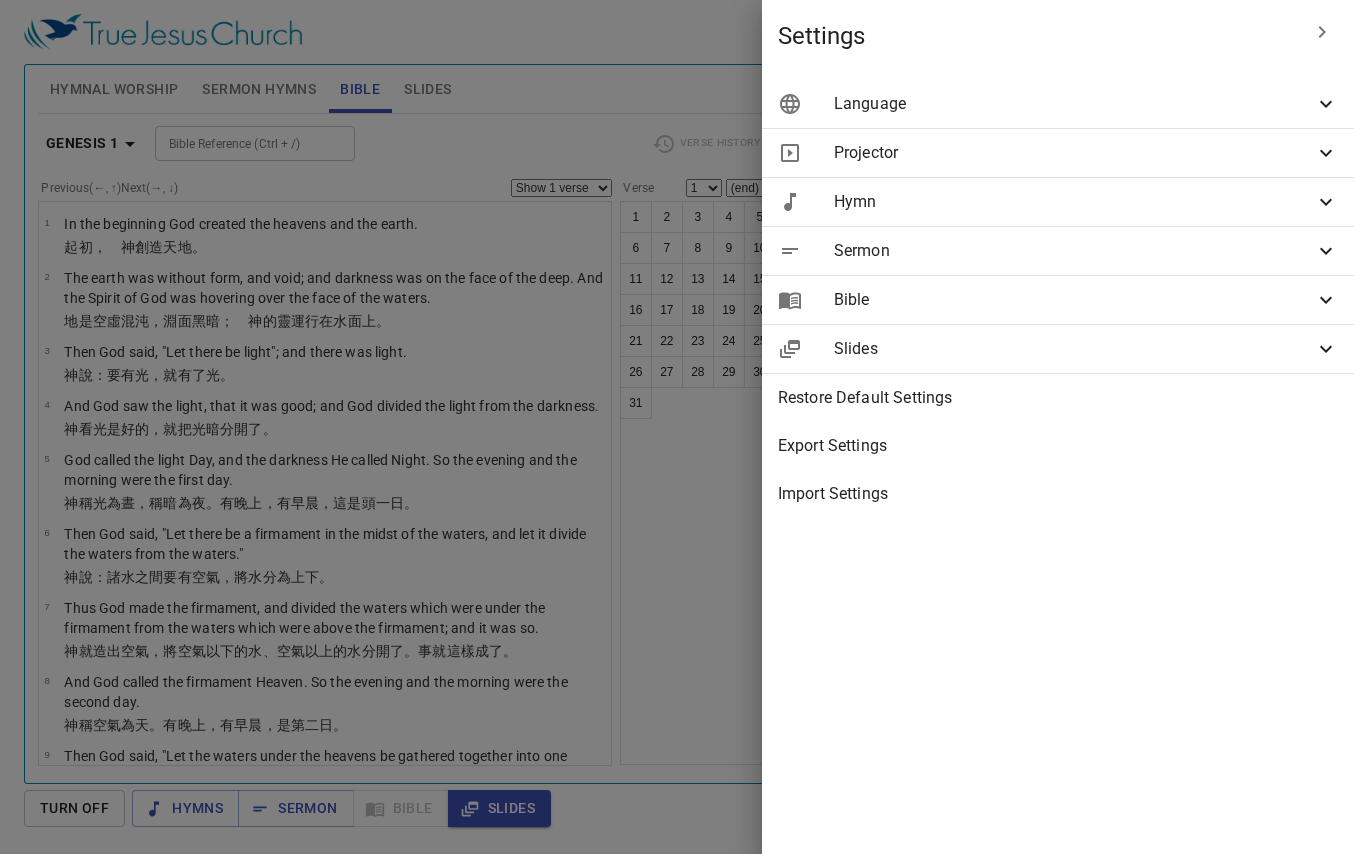 click 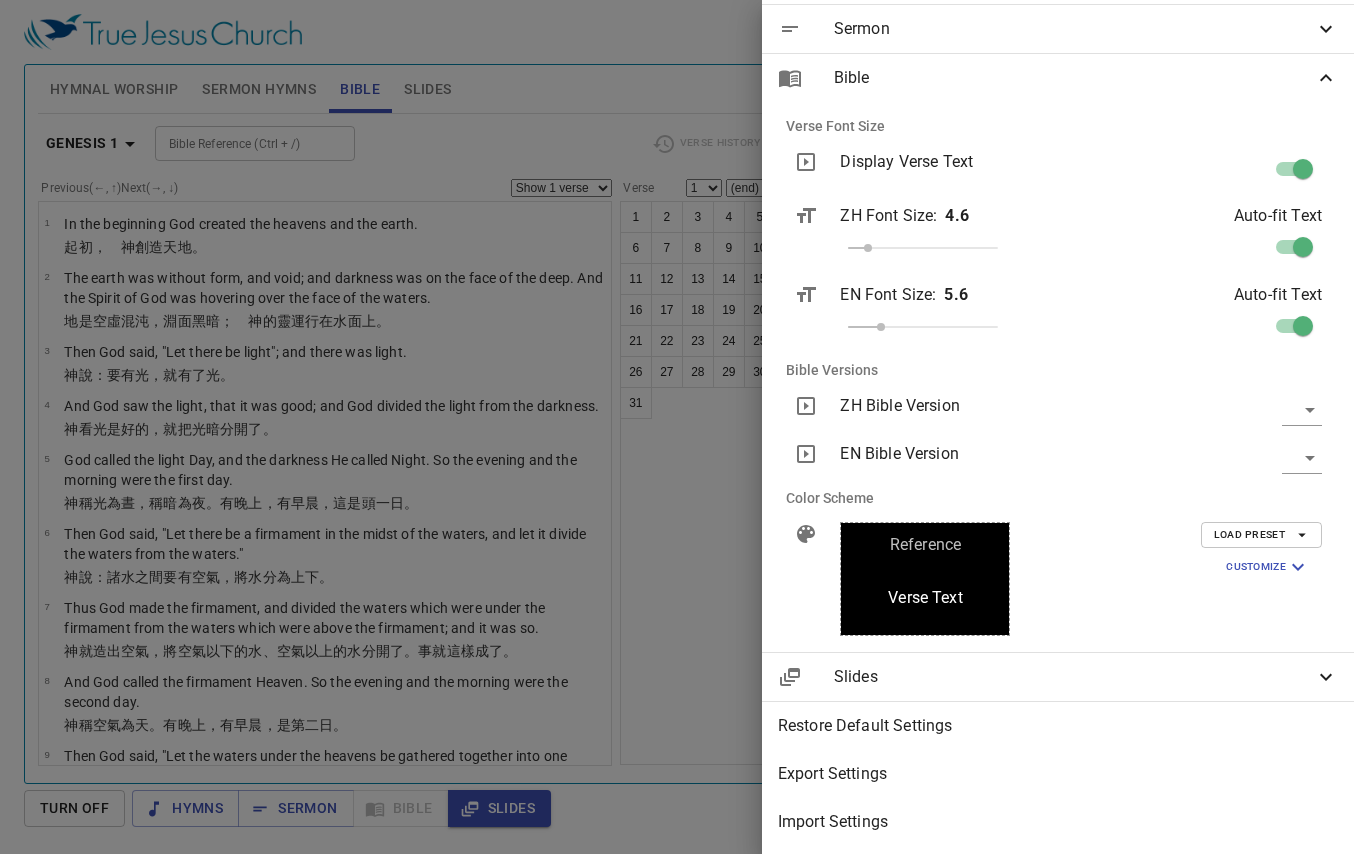 scroll, scrollTop: 237, scrollLeft: 0, axis: vertical 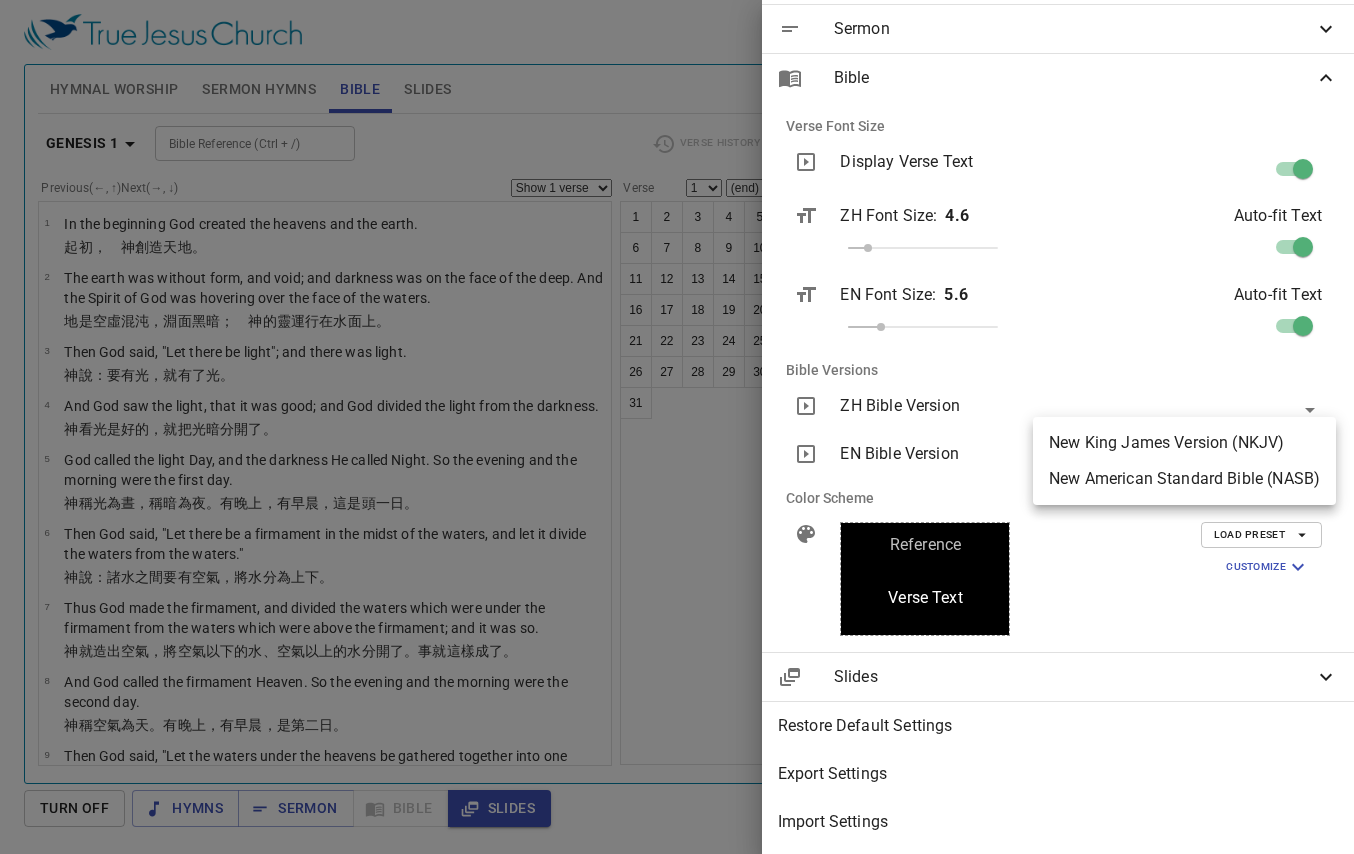 click at bounding box center [677, 427] 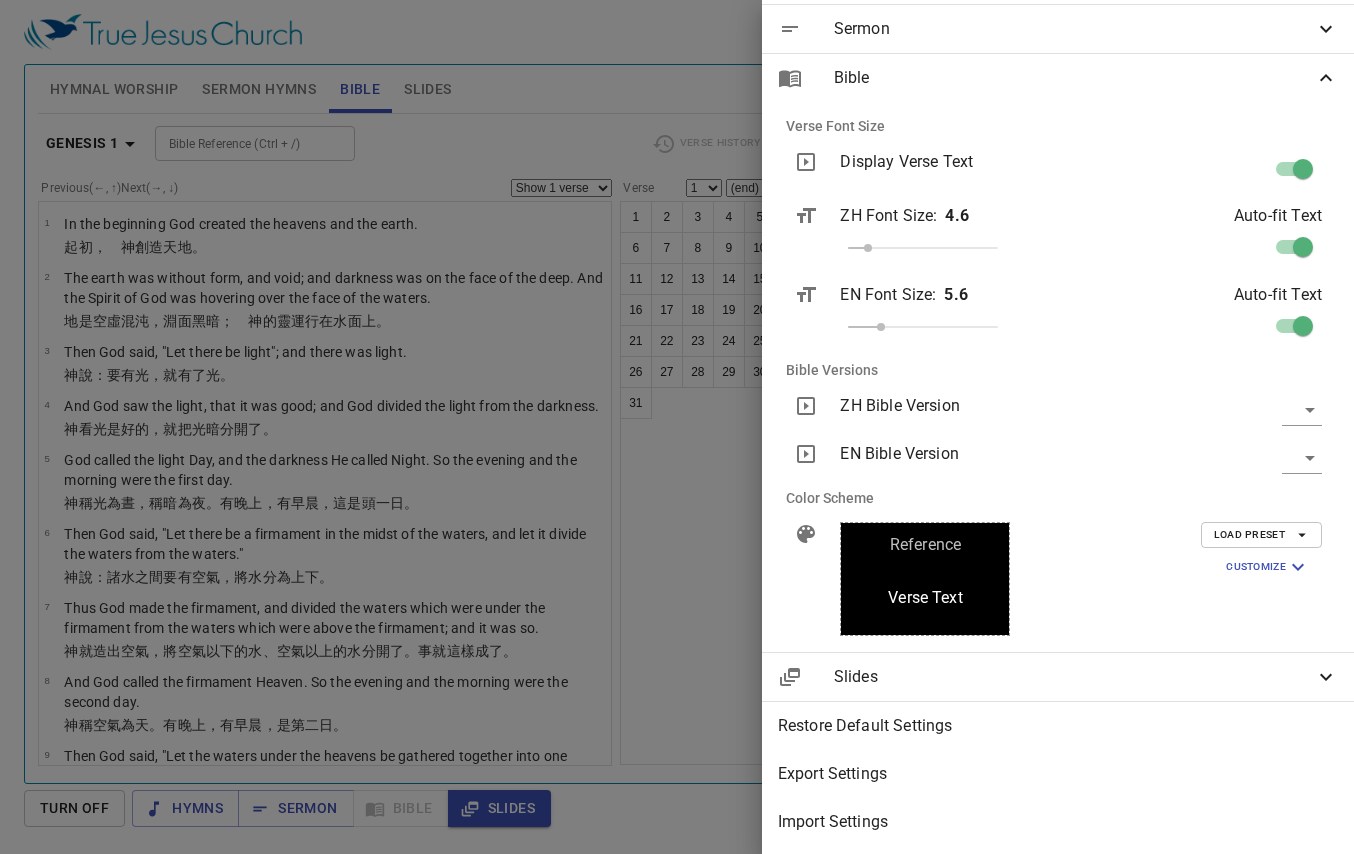 click 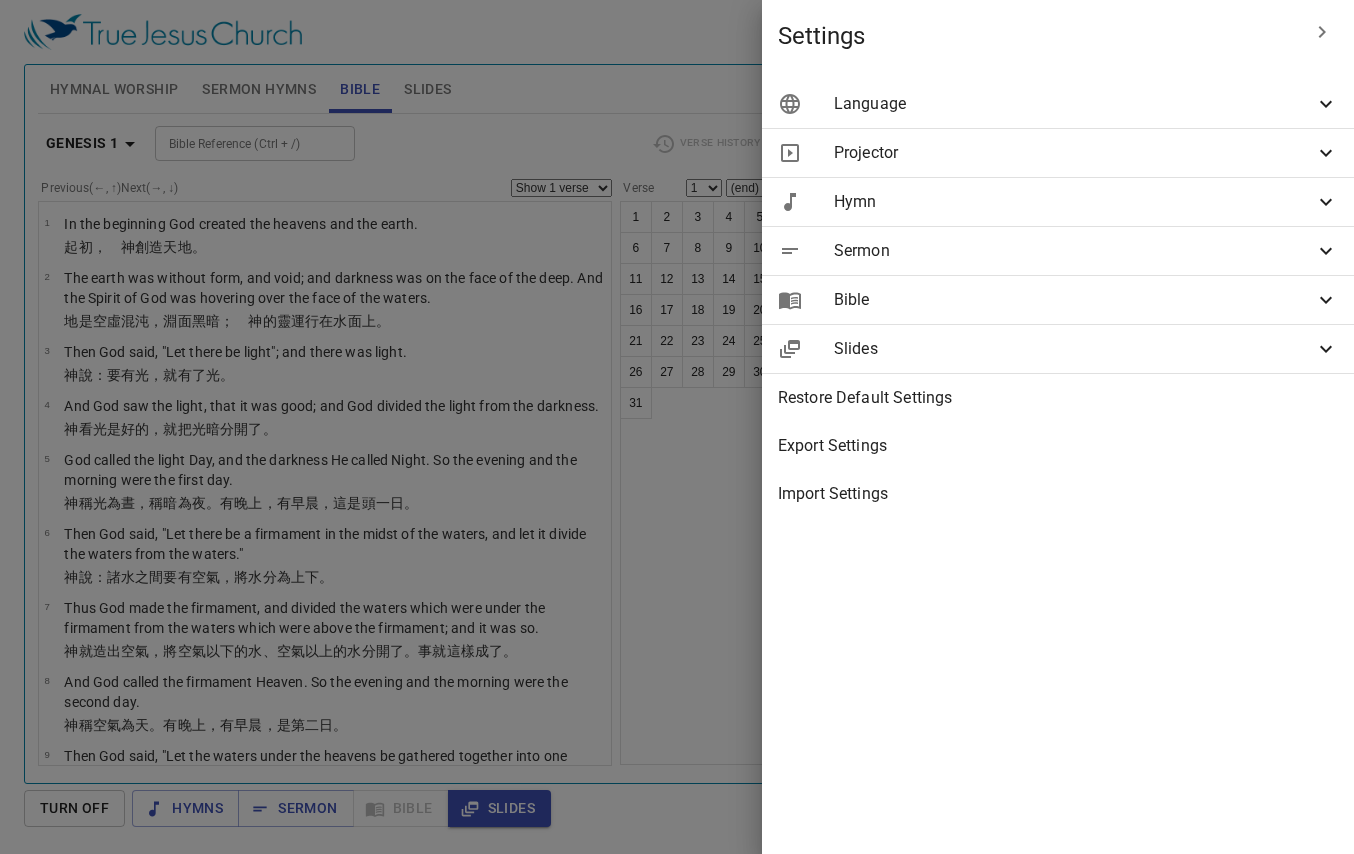 scroll, scrollTop: 0, scrollLeft: 0, axis: both 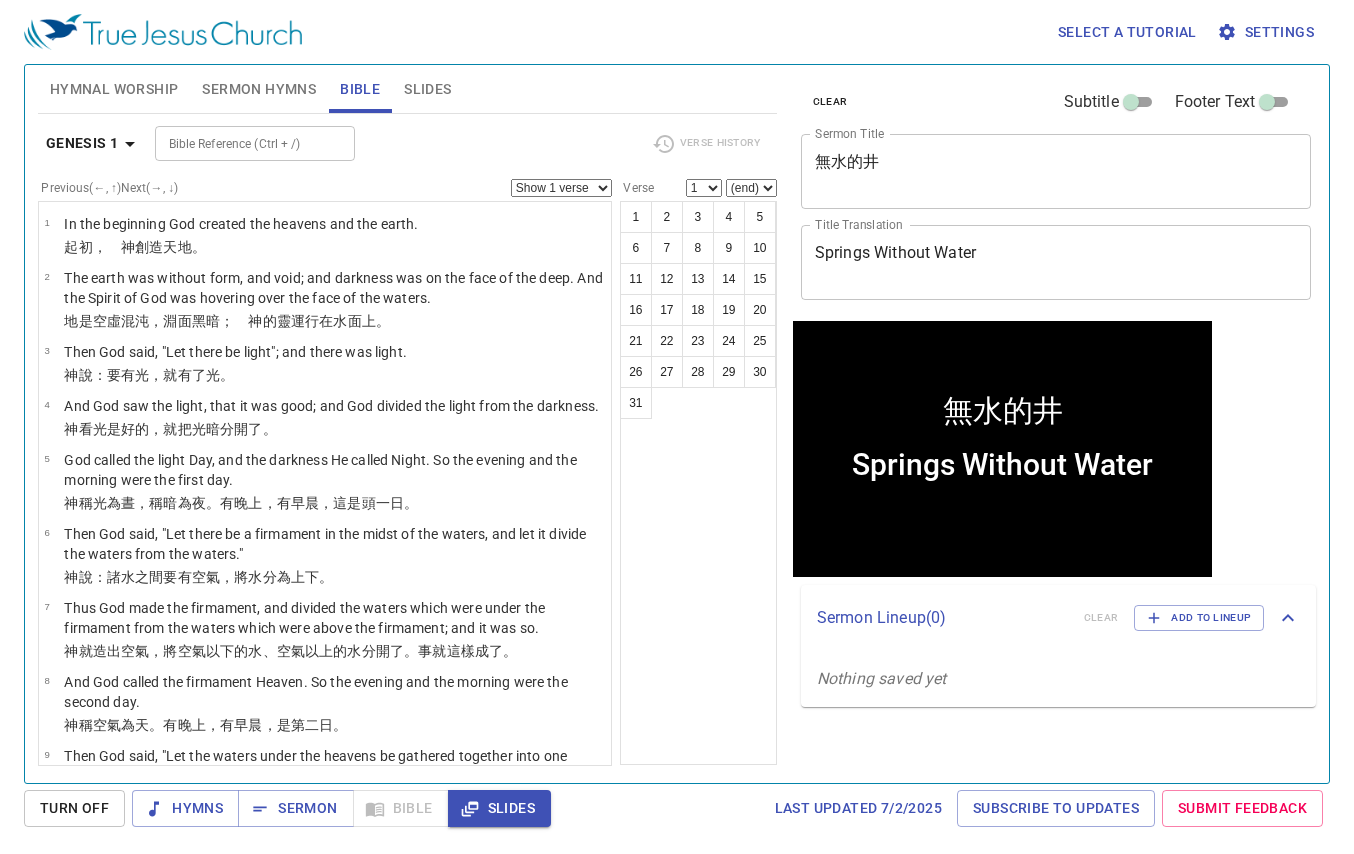 click on "Select a tutorial Settings" at bounding box center (673, 32) 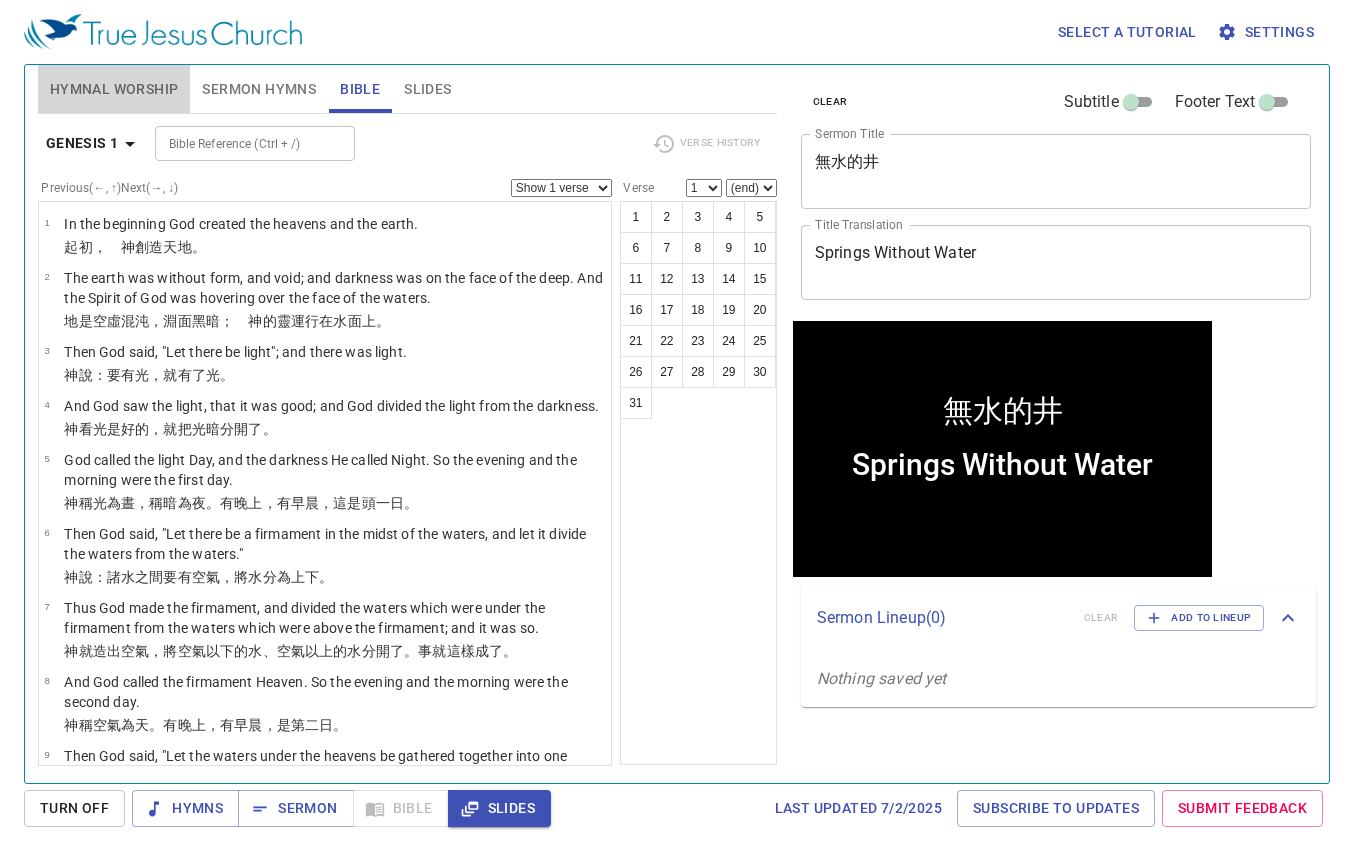 click on "Hymnal Worship" at bounding box center [114, 89] 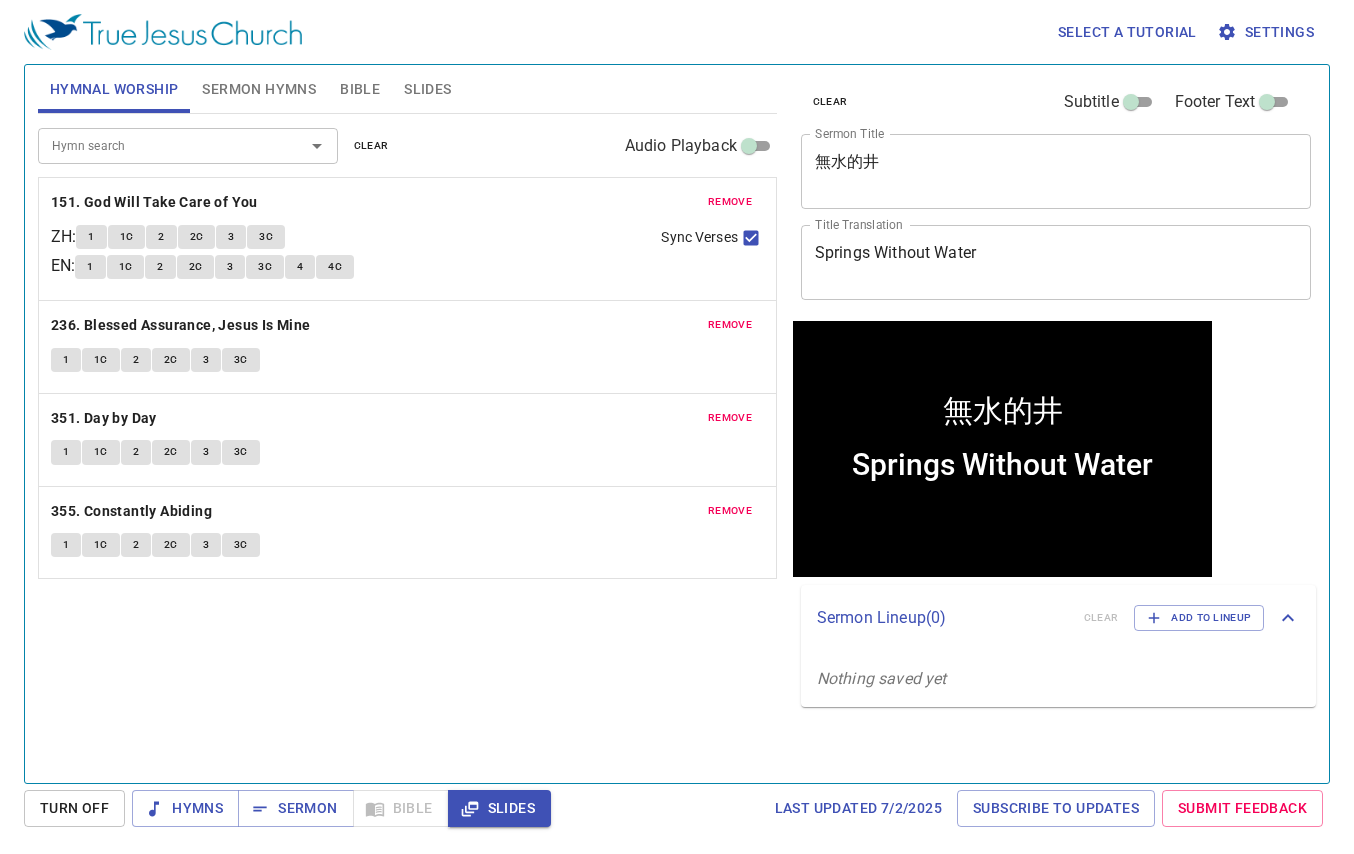 click on "Sermon Hymns" at bounding box center (259, 89) 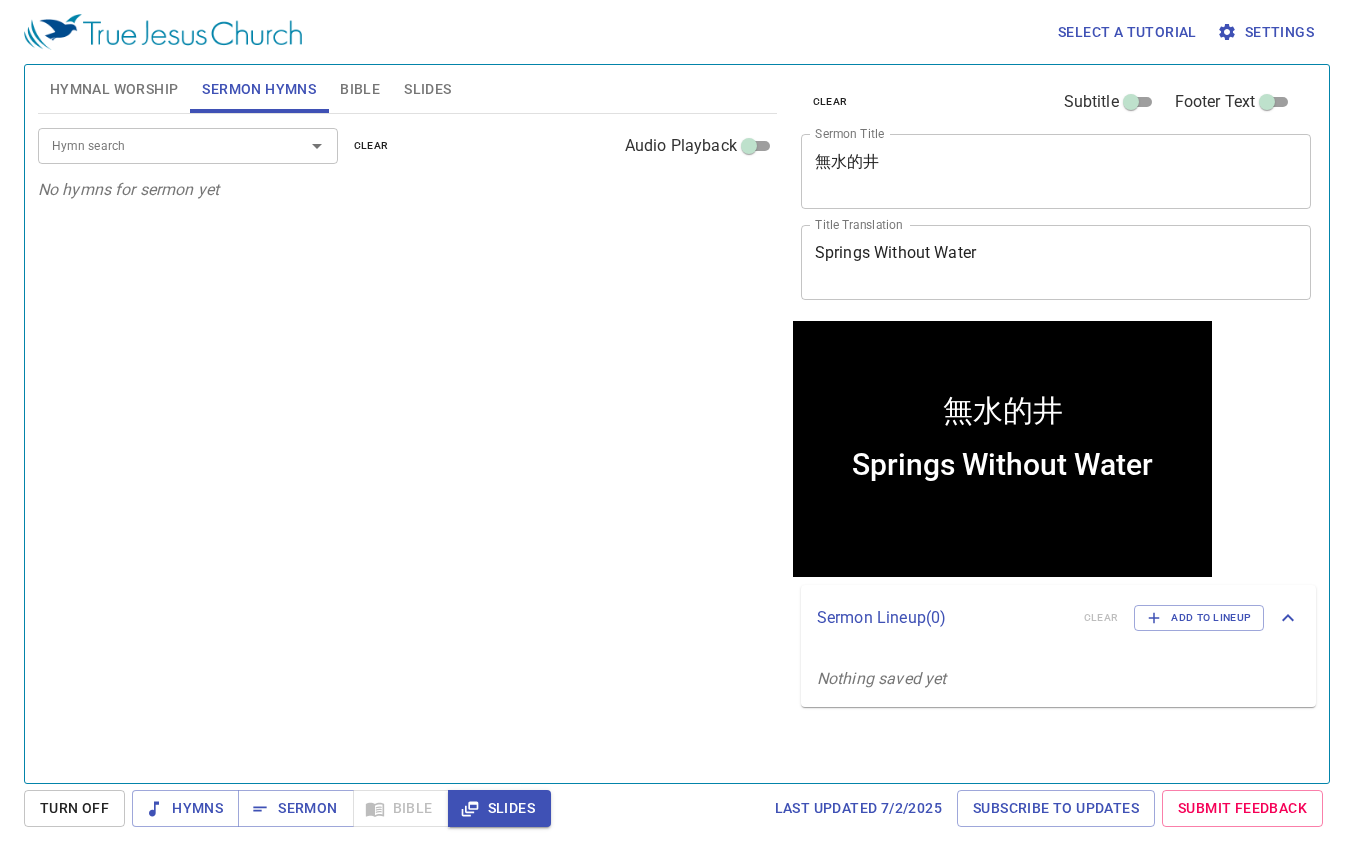 click on "clear" at bounding box center (830, 102) 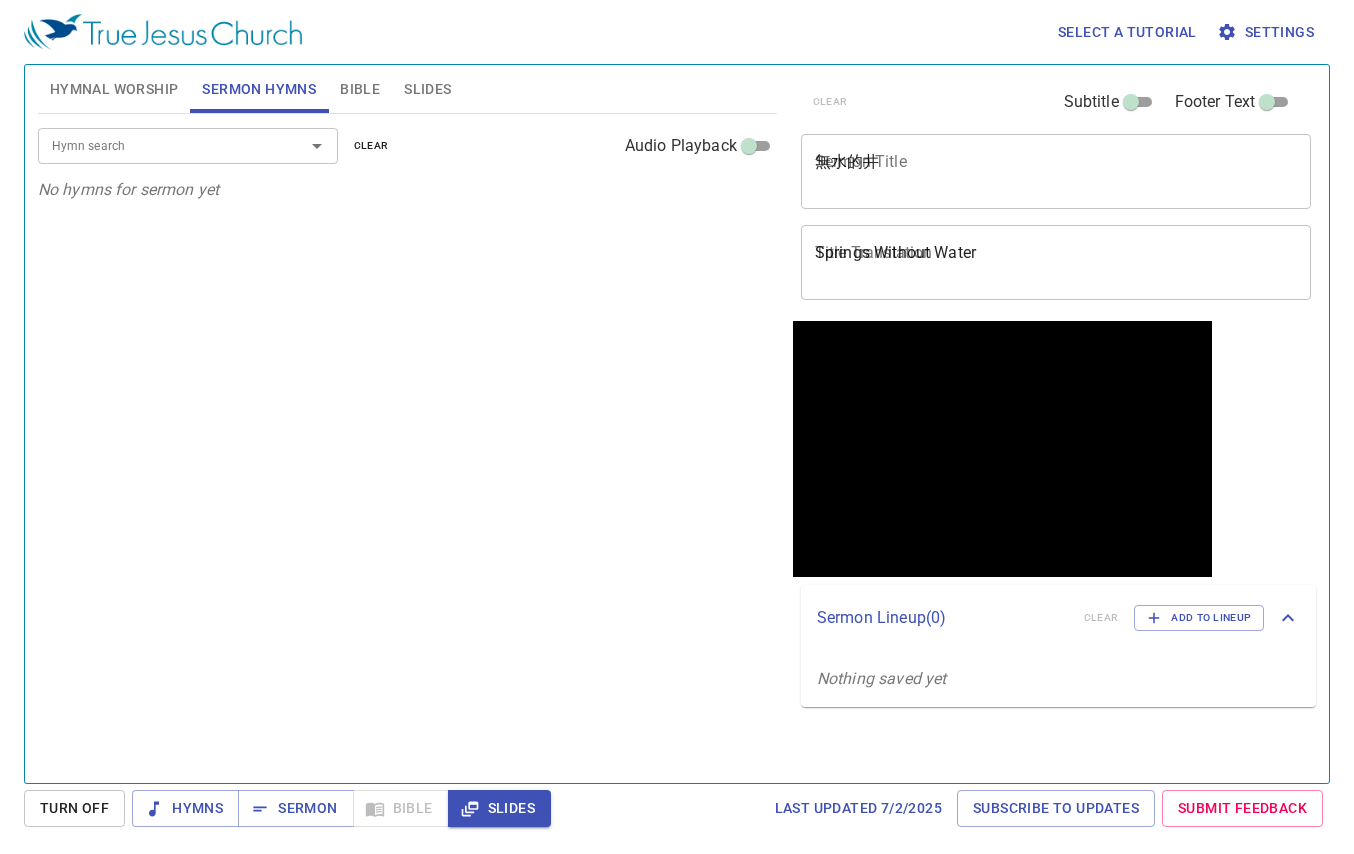 click on "Hymnal Worship Sermon Hymns Bible Slides" at bounding box center [407, 89] 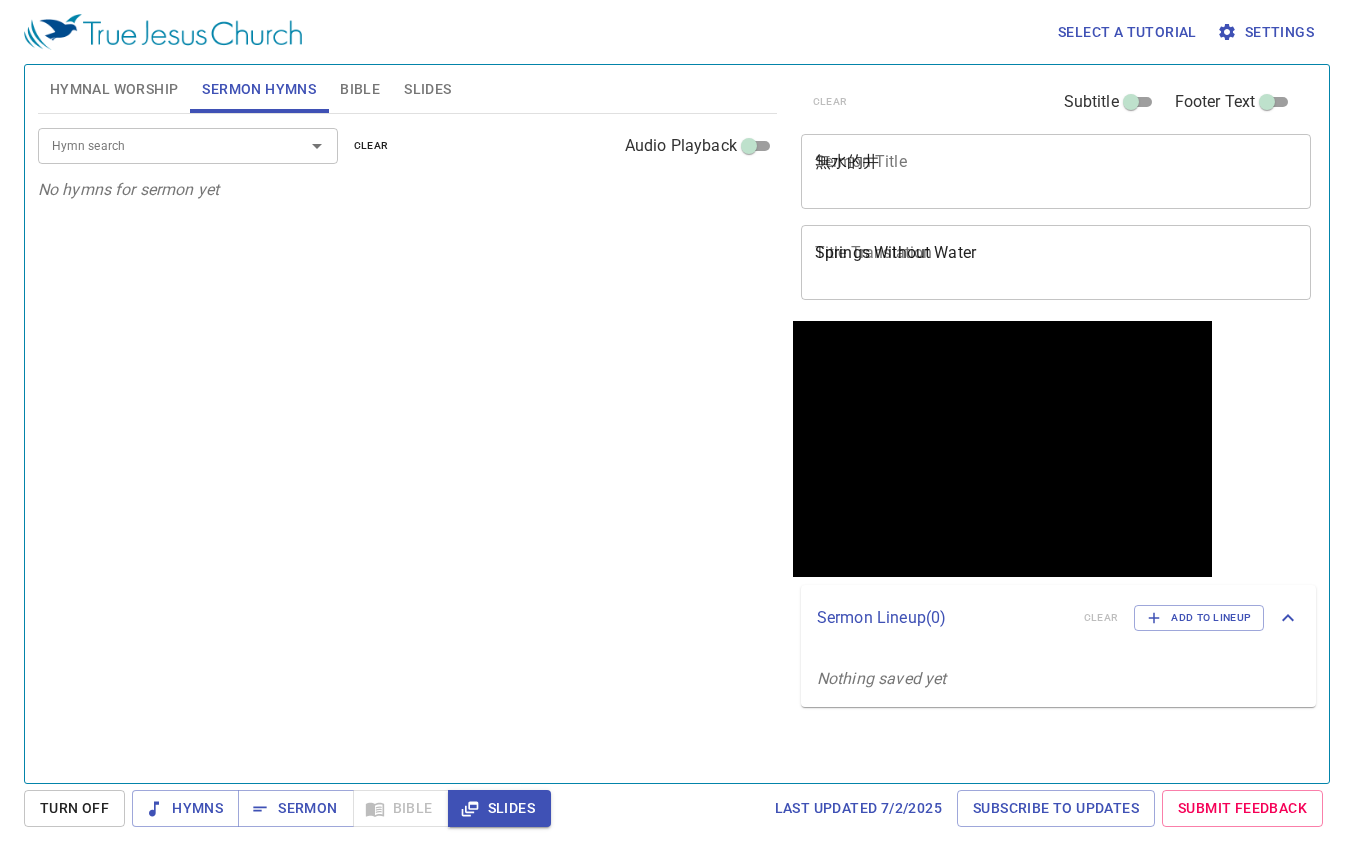 click on "Hymnal Worship" at bounding box center (114, 89) 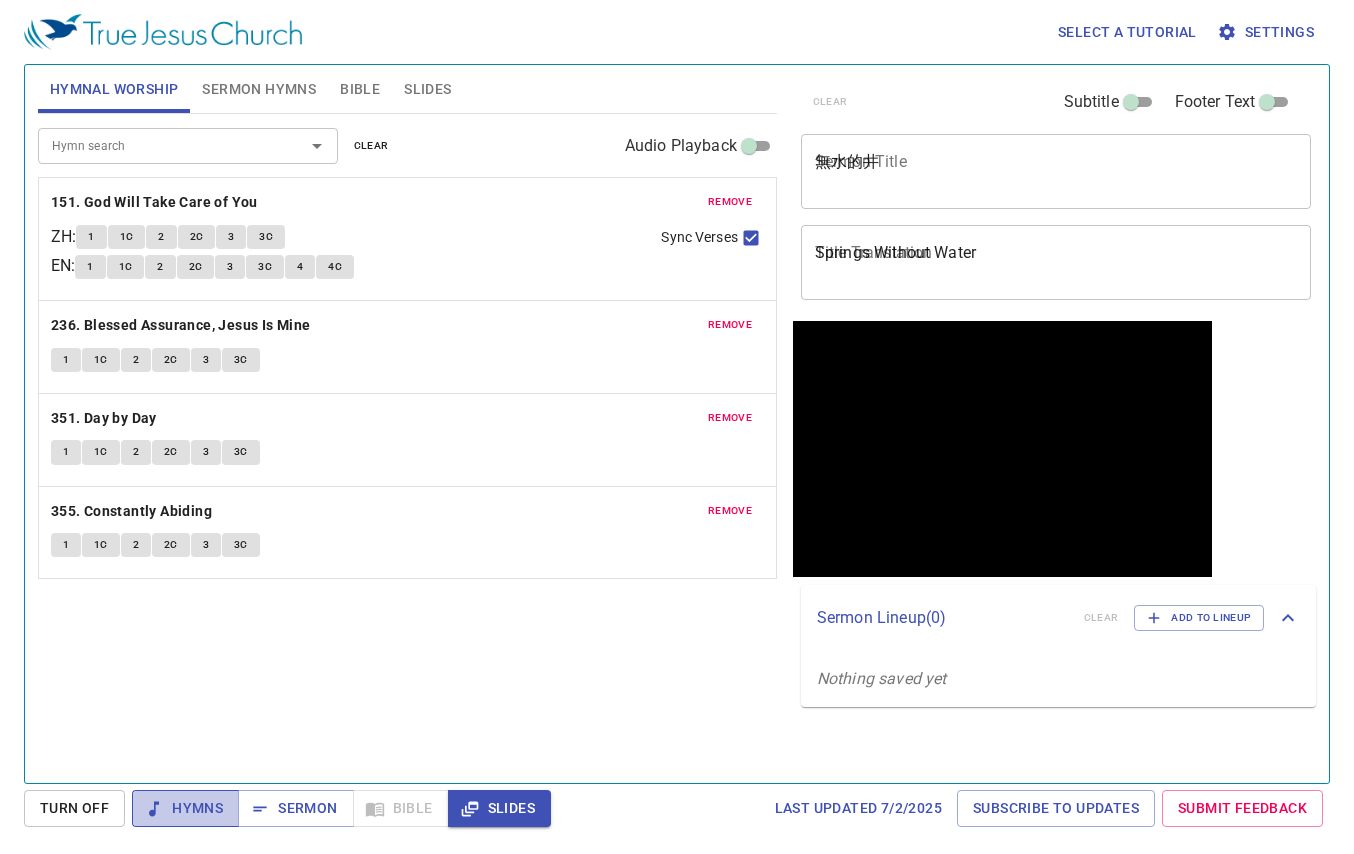 click on "Hymns" at bounding box center [185, 808] 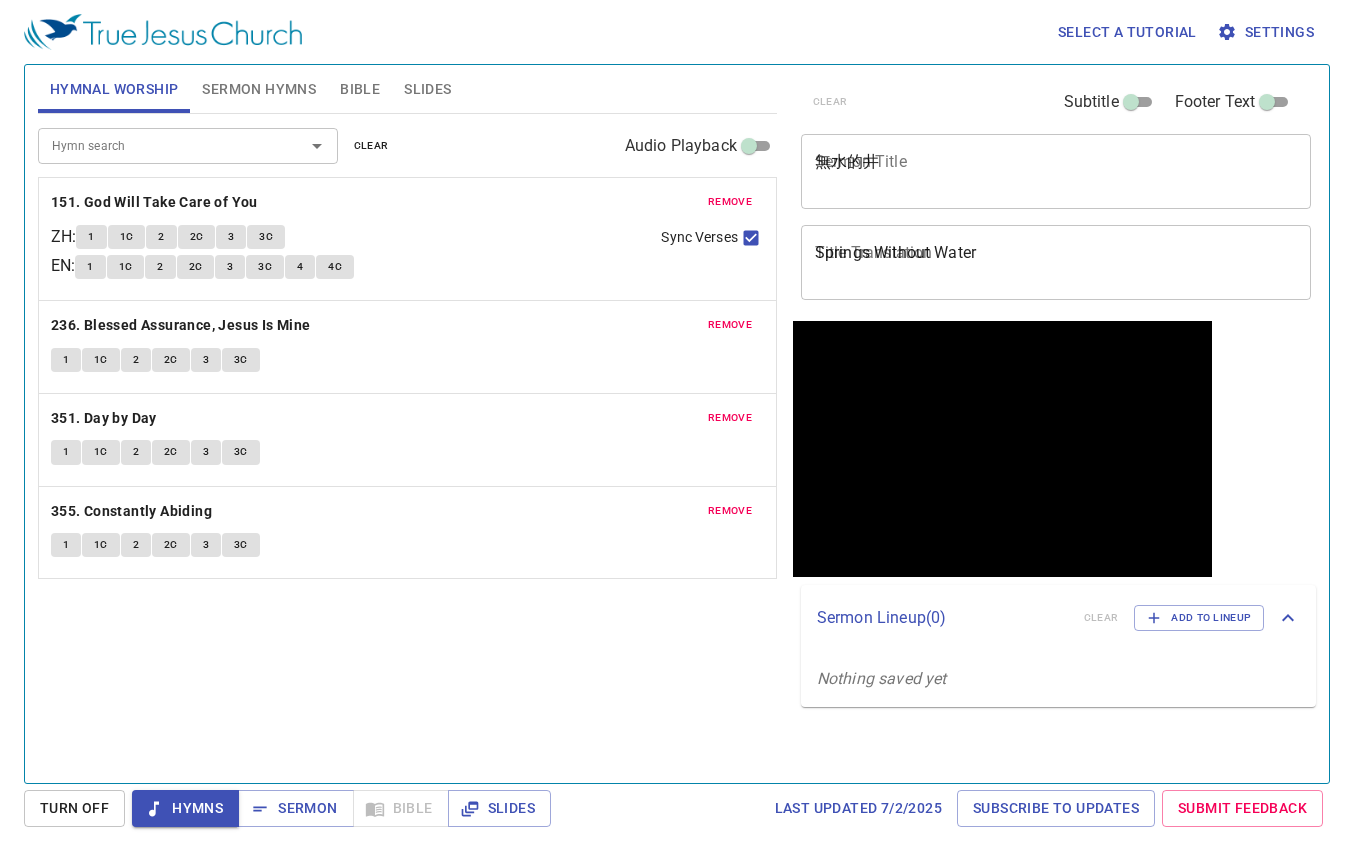 click on "無水的井 x Sermon Title" at bounding box center (1056, 171) 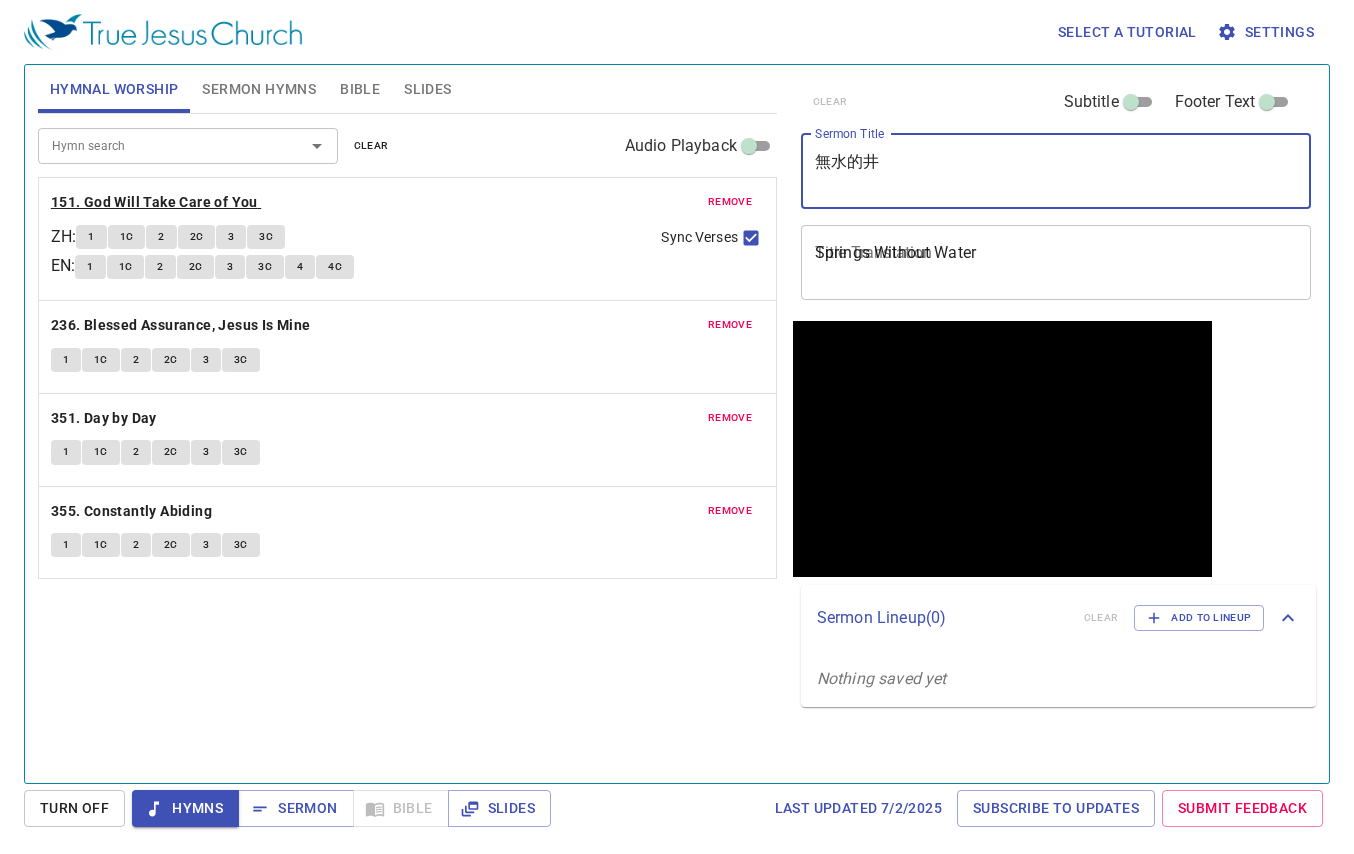 click on "151. God Will Take Care of You" at bounding box center (154, 202) 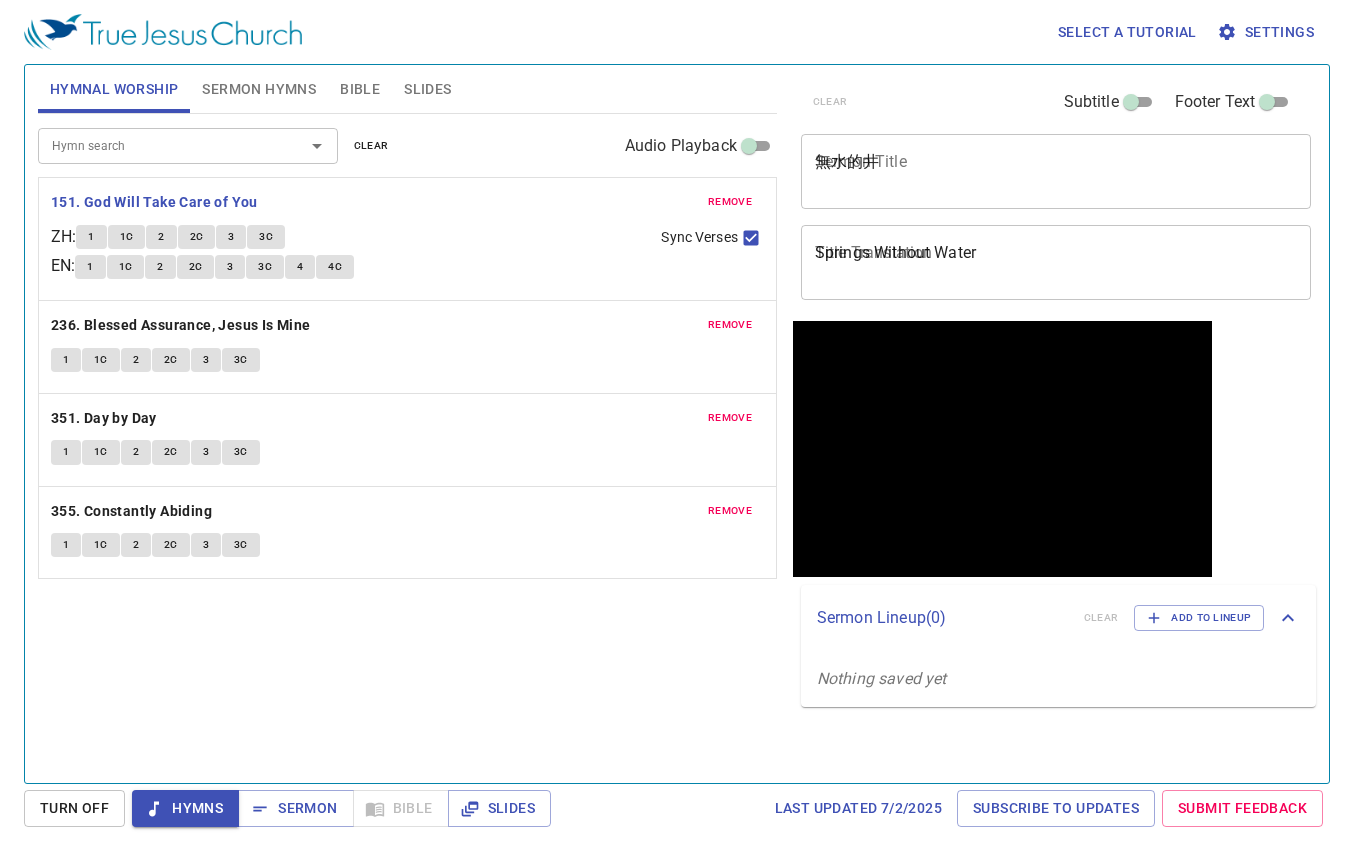 click on "無水的井" at bounding box center (1056, 171) 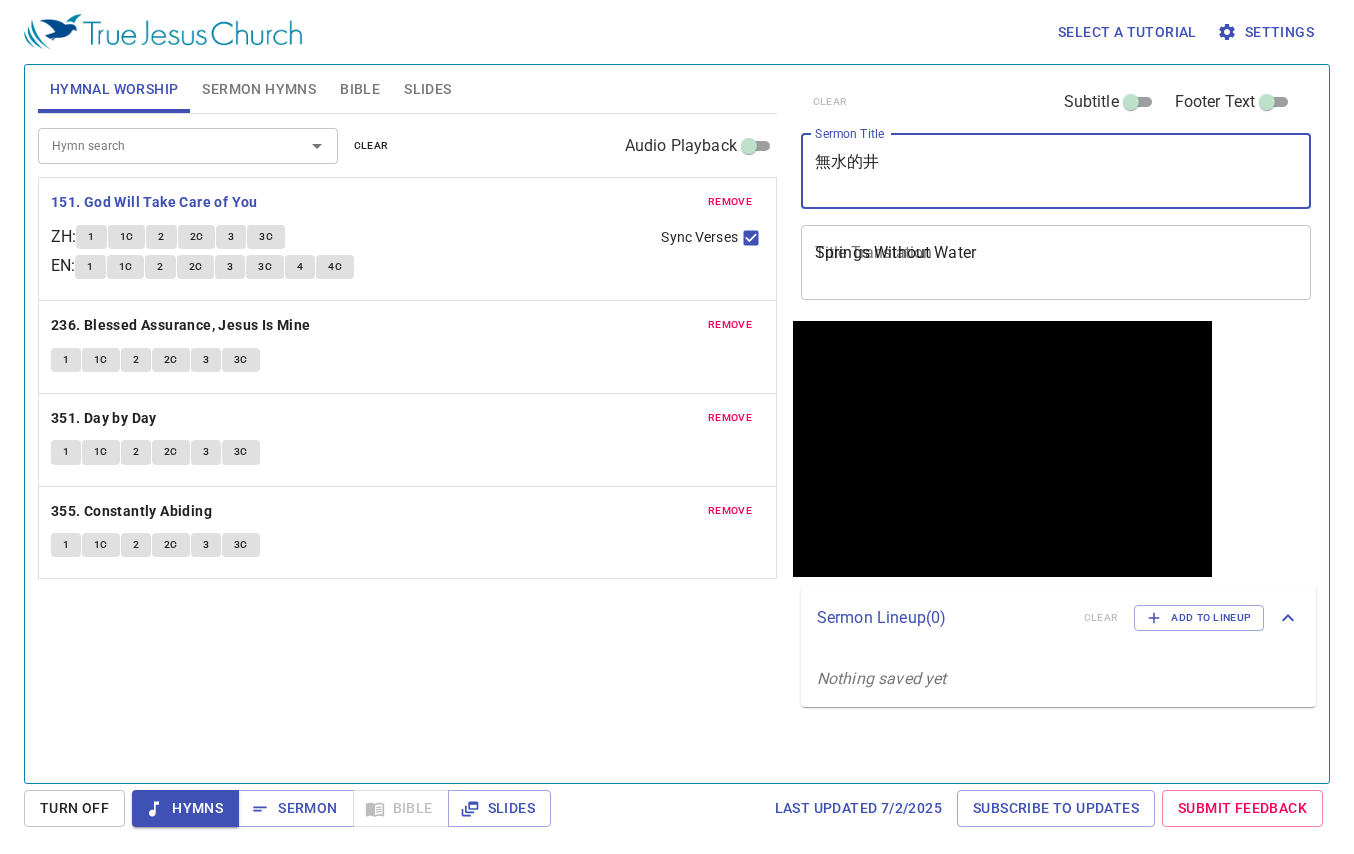 click on "Sermon Hymns" at bounding box center [259, 89] 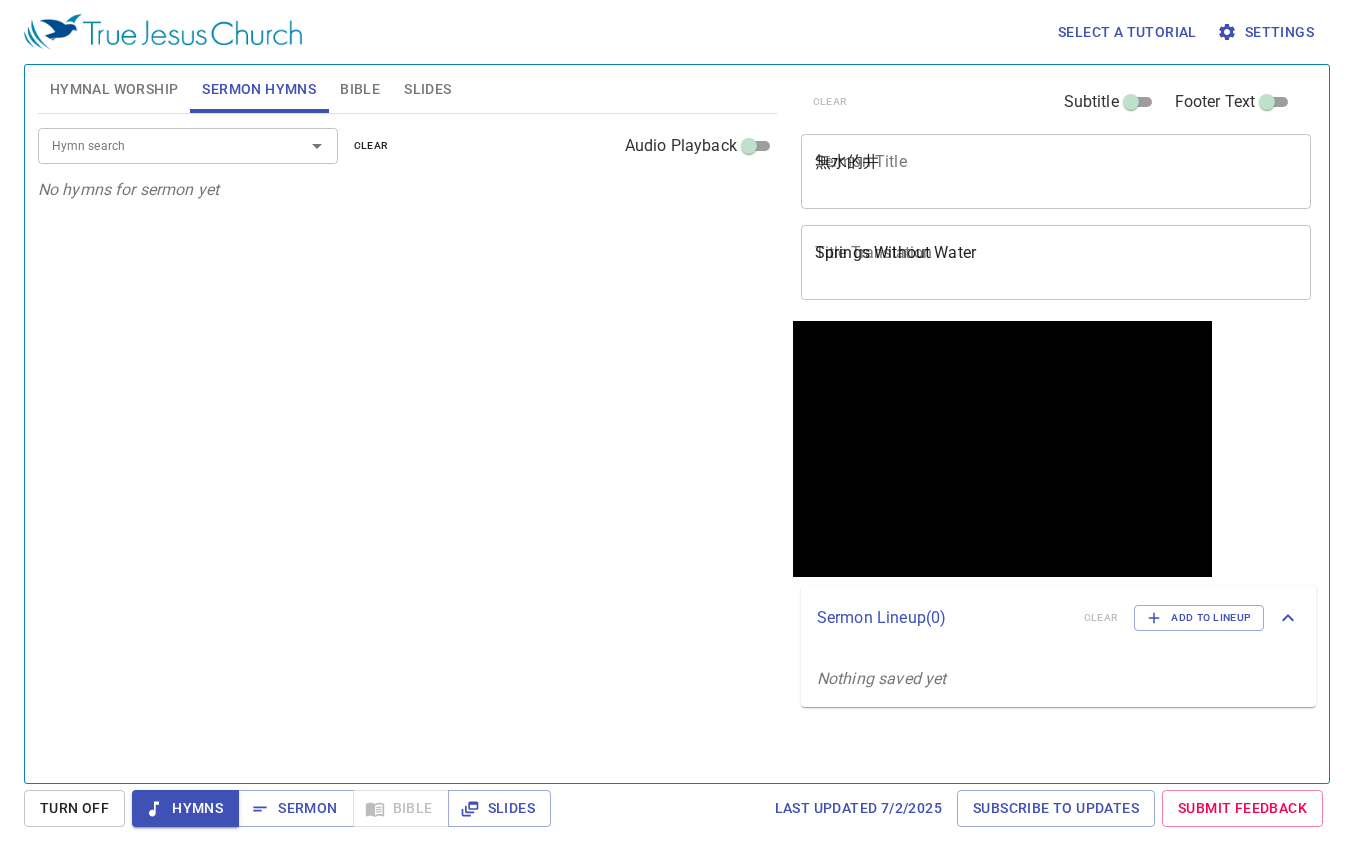 click on "無水的井" at bounding box center (1056, 171) 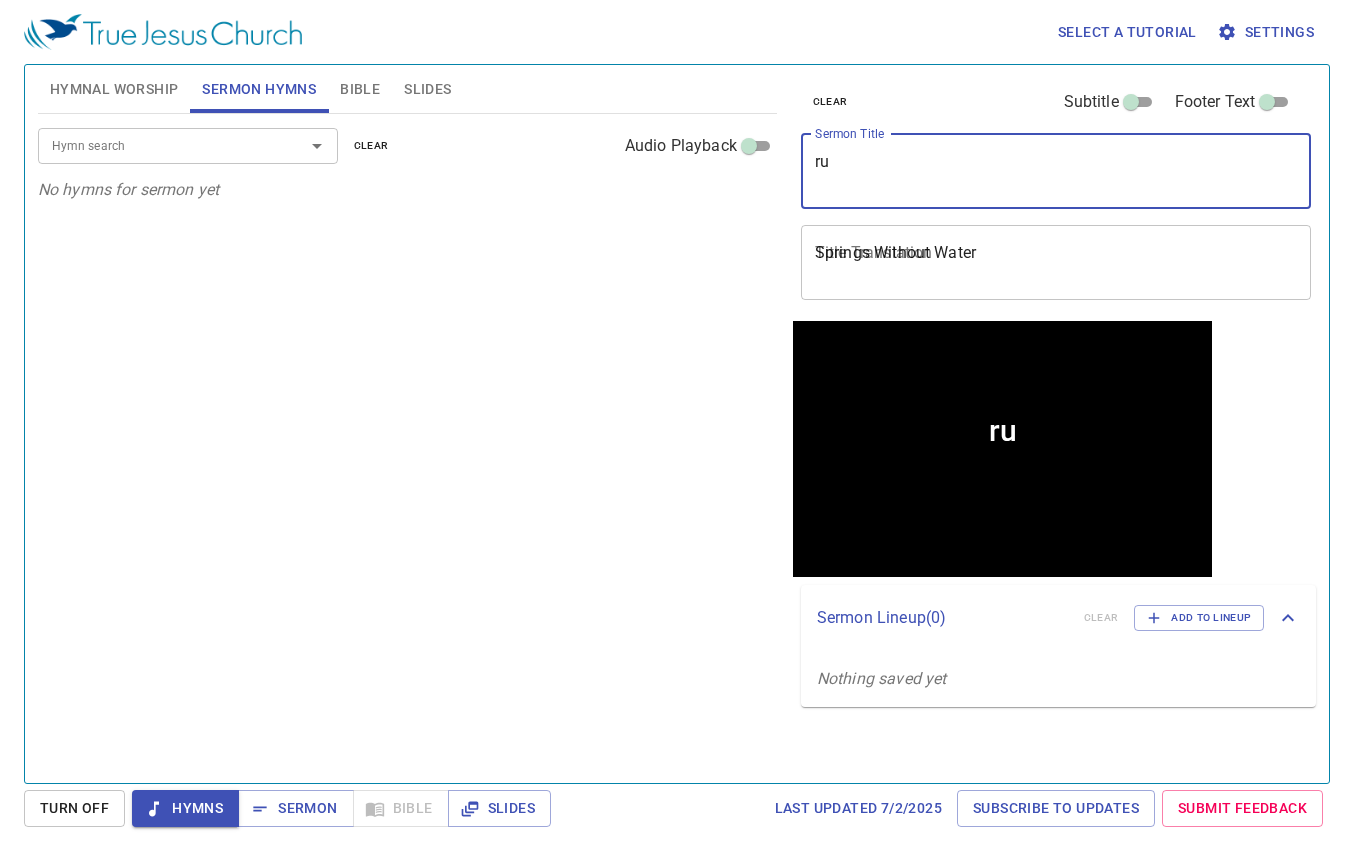 type on "r" 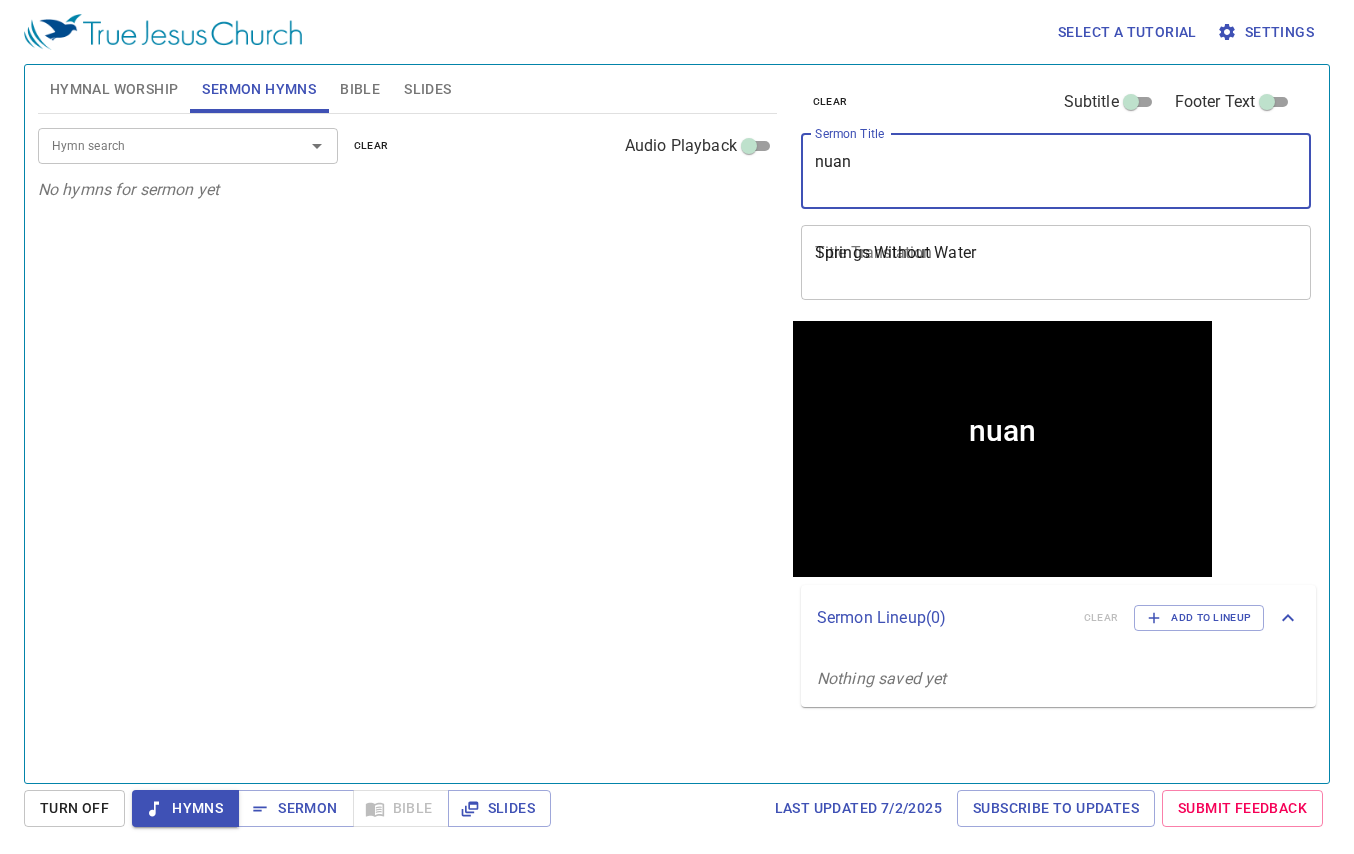 click on "clear Subtitle Footer Text Sermon Title nuan x Sermon Title Title Translation Springs Without Water x Title Translation Subtitle x Subtitle Subtitle Translation x Subtitle Translation Footer Text Footer Text Sermon Lineup  ( 0 ) clear Add to Lineup Nothing saved yet" at bounding box center (1054, 416) 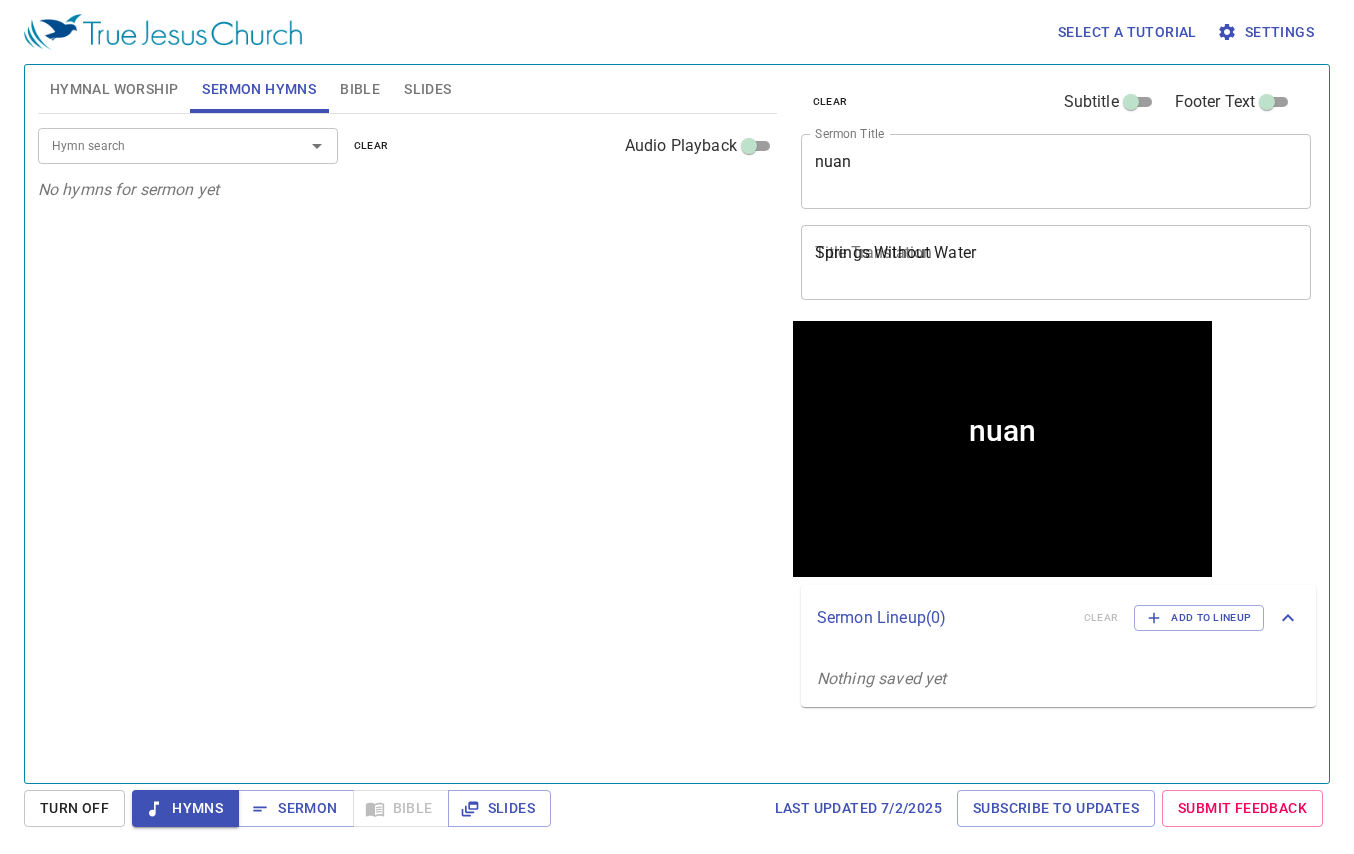 click on "nuan" at bounding box center (1056, 171) 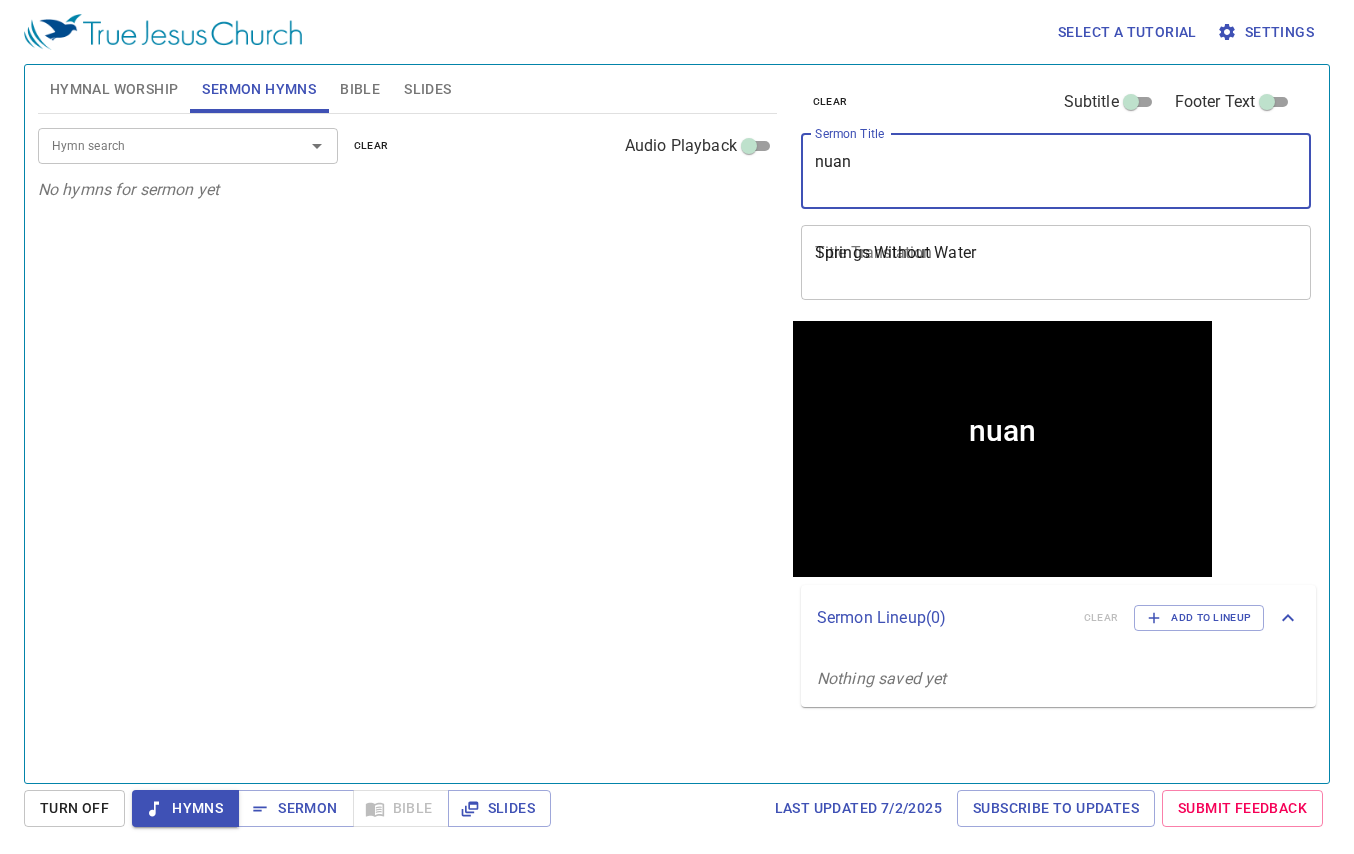 drag, startPoint x: 914, startPoint y: 171, endPoint x: 742, endPoint y: 151, distance: 173.15889 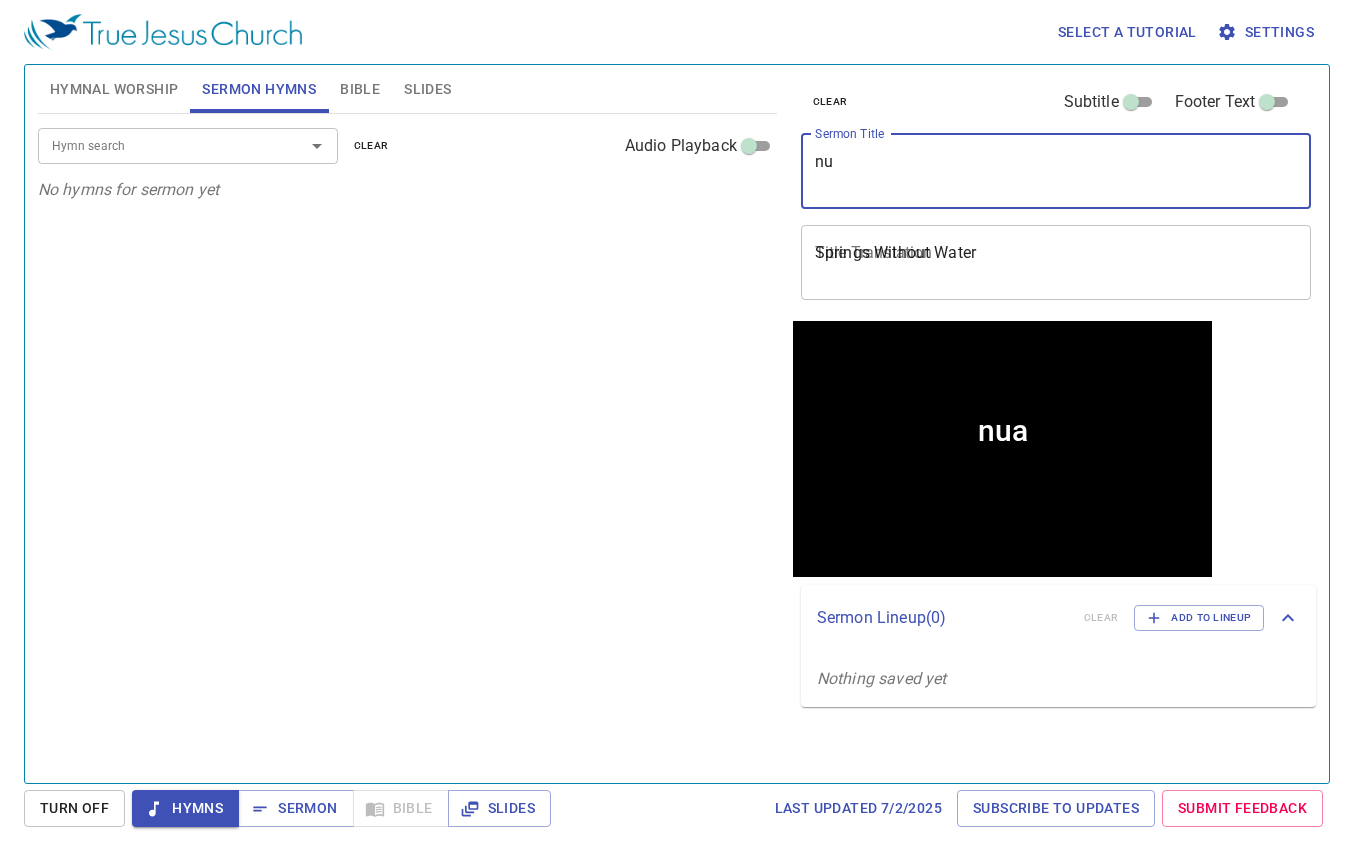 type on "n" 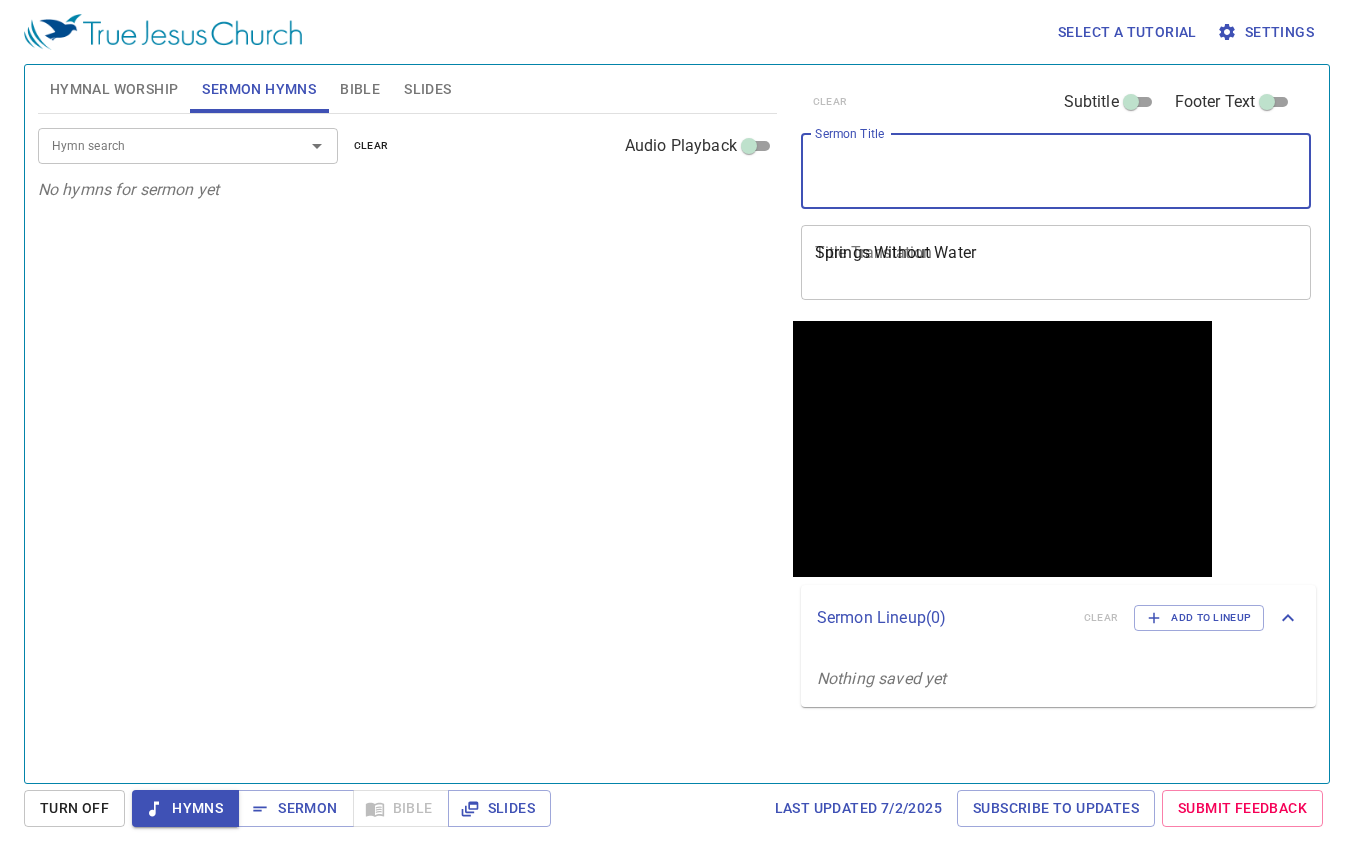 paste on "緩" 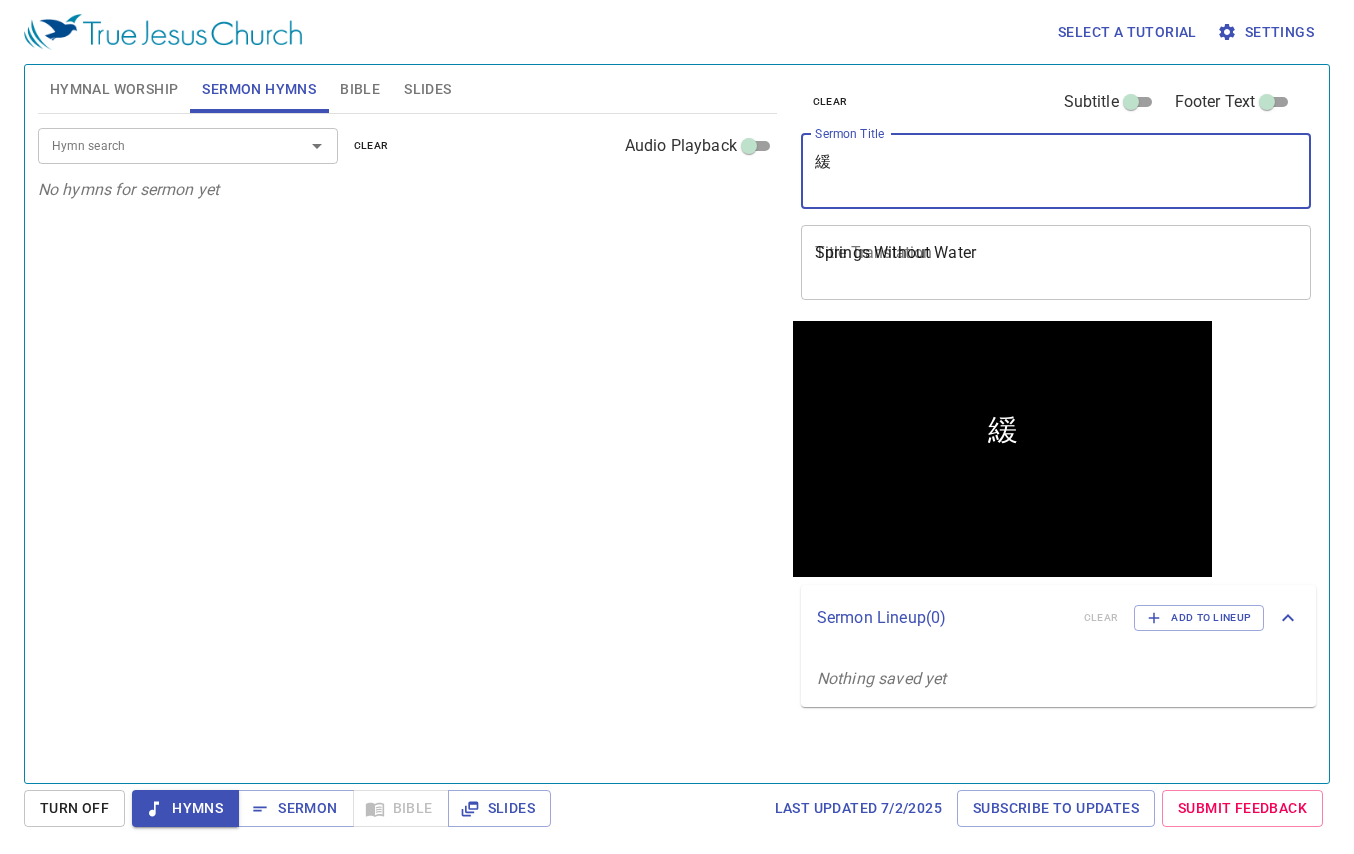 drag, startPoint x: 844, startPoint y: 172, endPoint x: 741, endPoint y: 131, distance: 110.860275 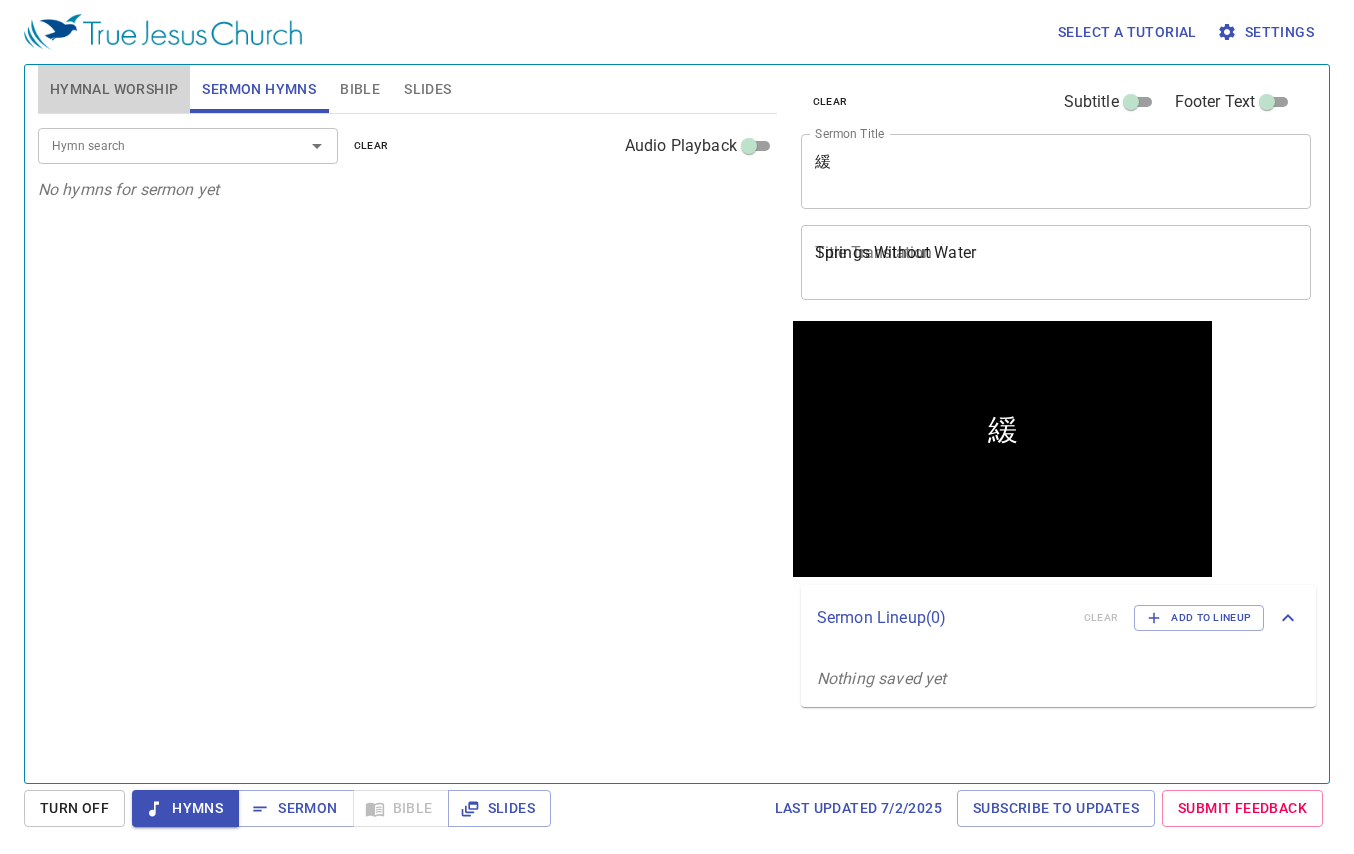 click on "Hymnal Worship" at bounding box center [114, 89] 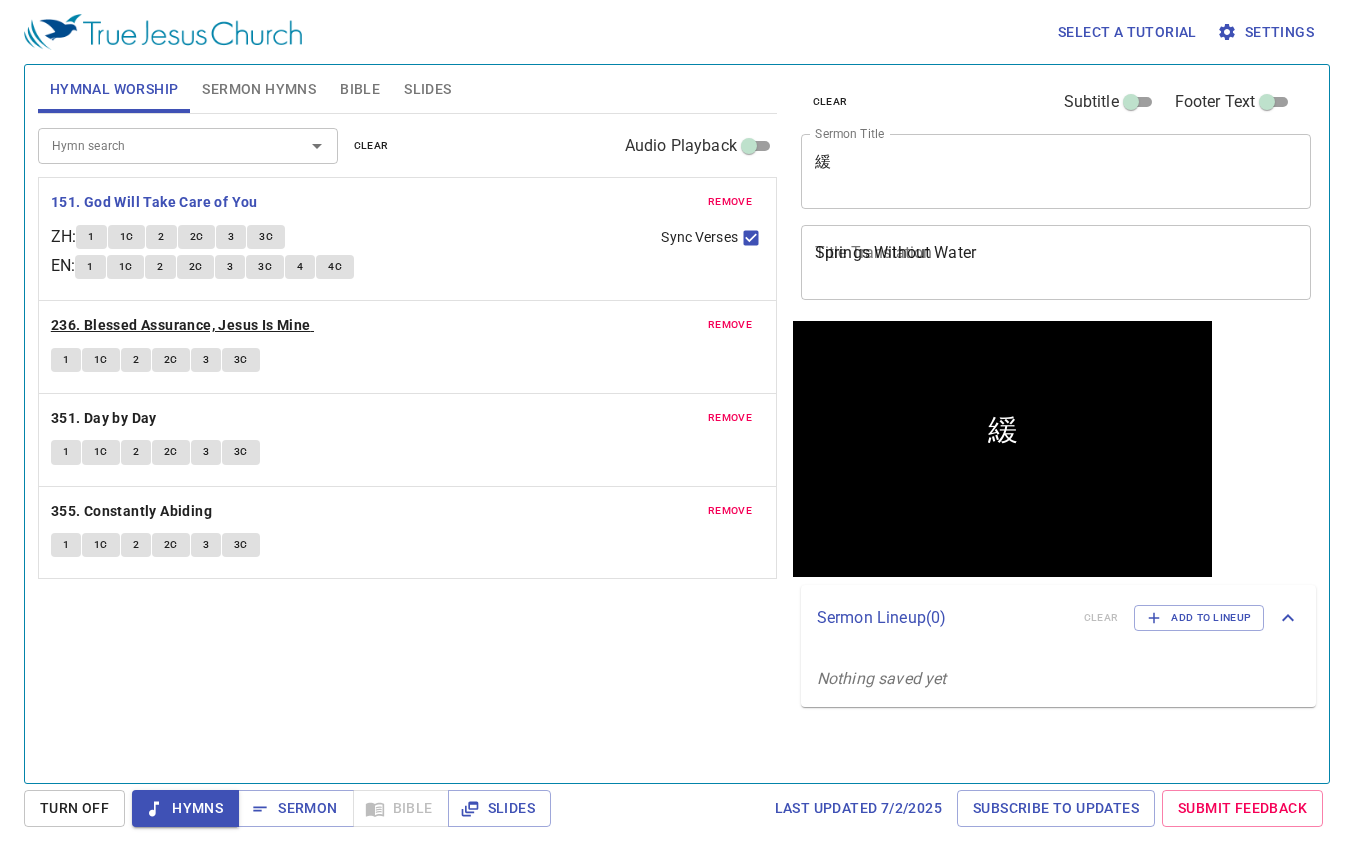 click on "236. Blessed Assurance, Jesus Is Mine" at bounding box center (181, 325) 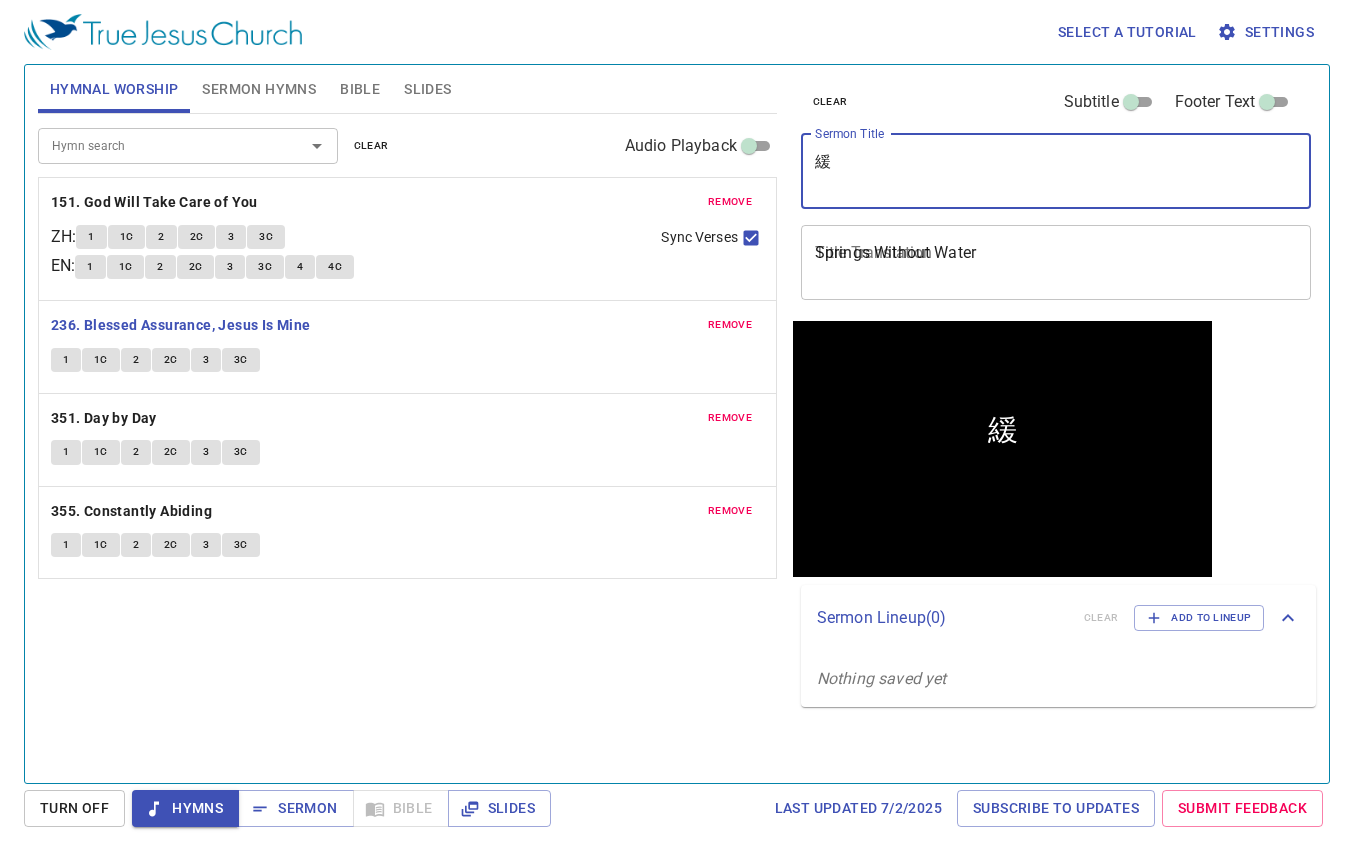 click on "緩" at bounding box center [1056, 171] 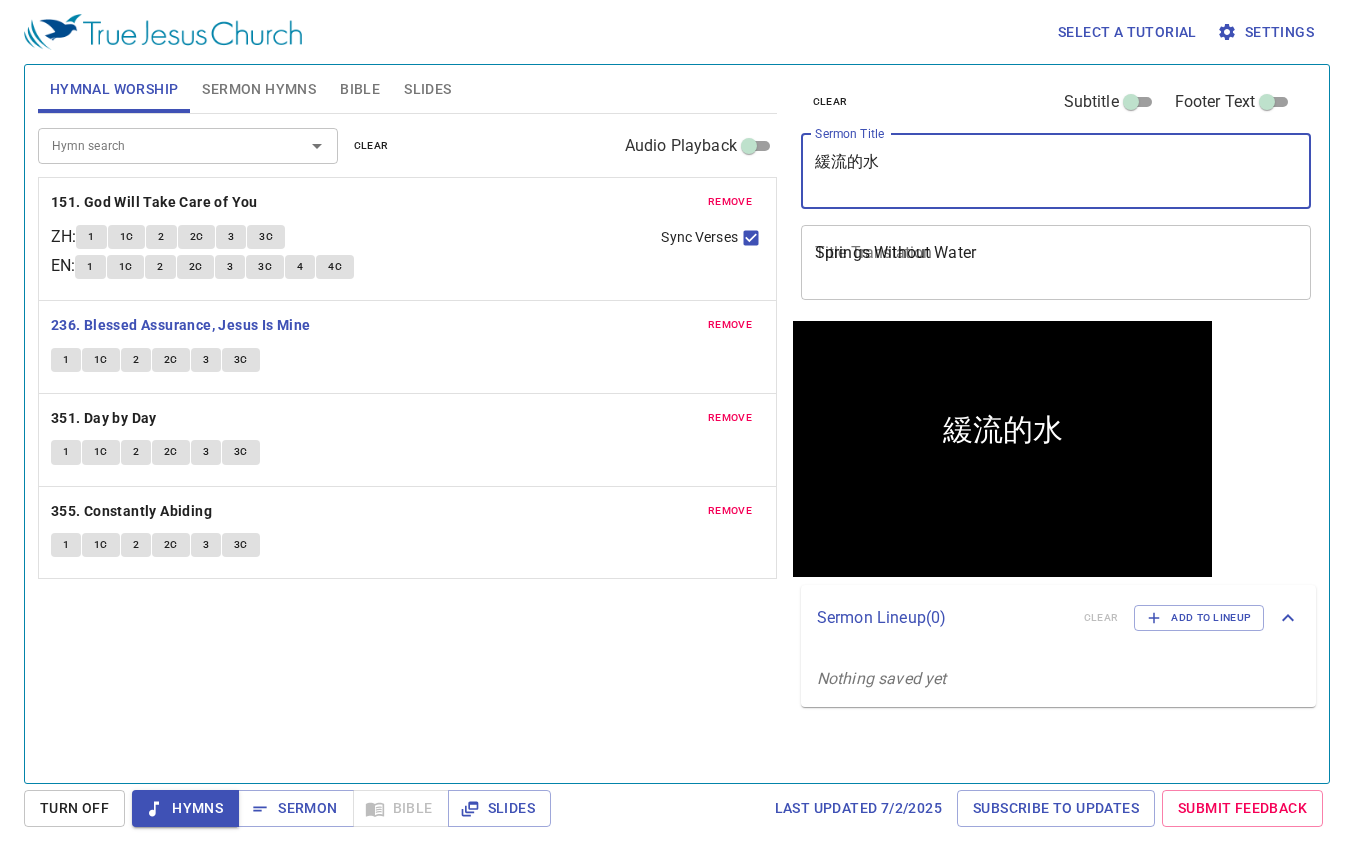 drag, startPoint x: 916, startPoint y: 179, endPoint x: 520, endPoint y: 109, distance: 402.13928 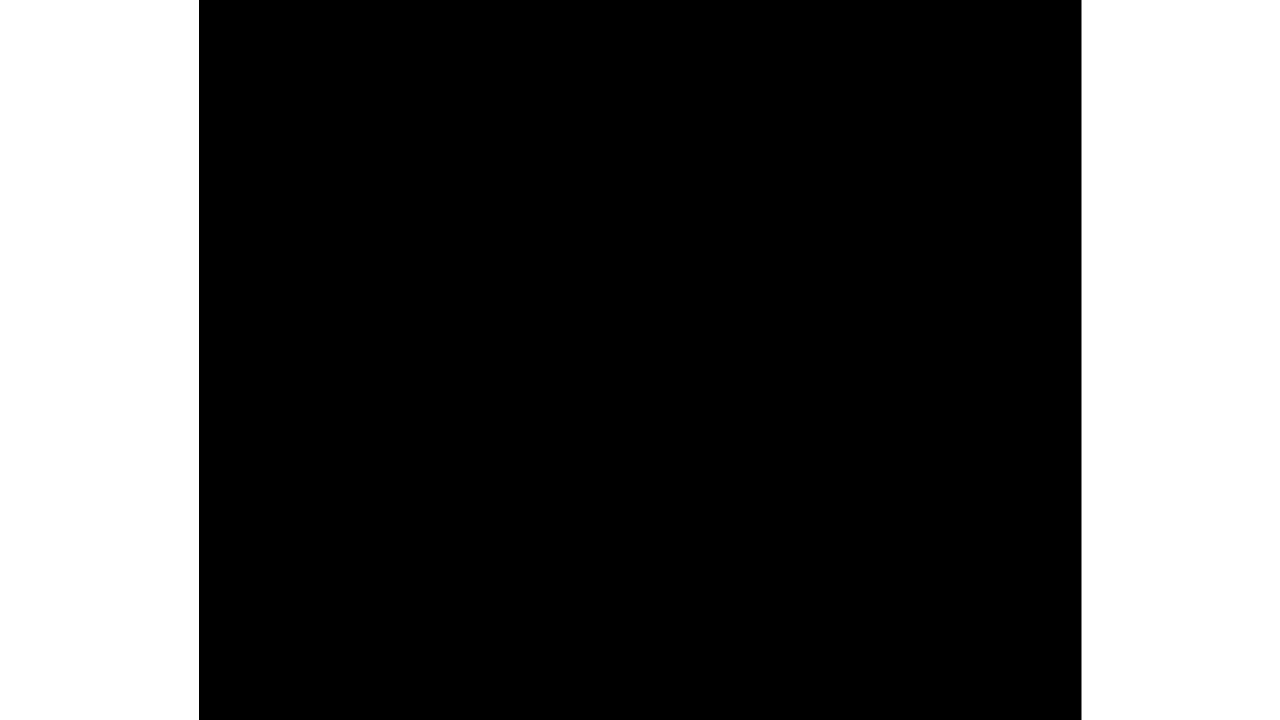 scroll, scrollTop: 0, scrollLeft: 0, axis: both 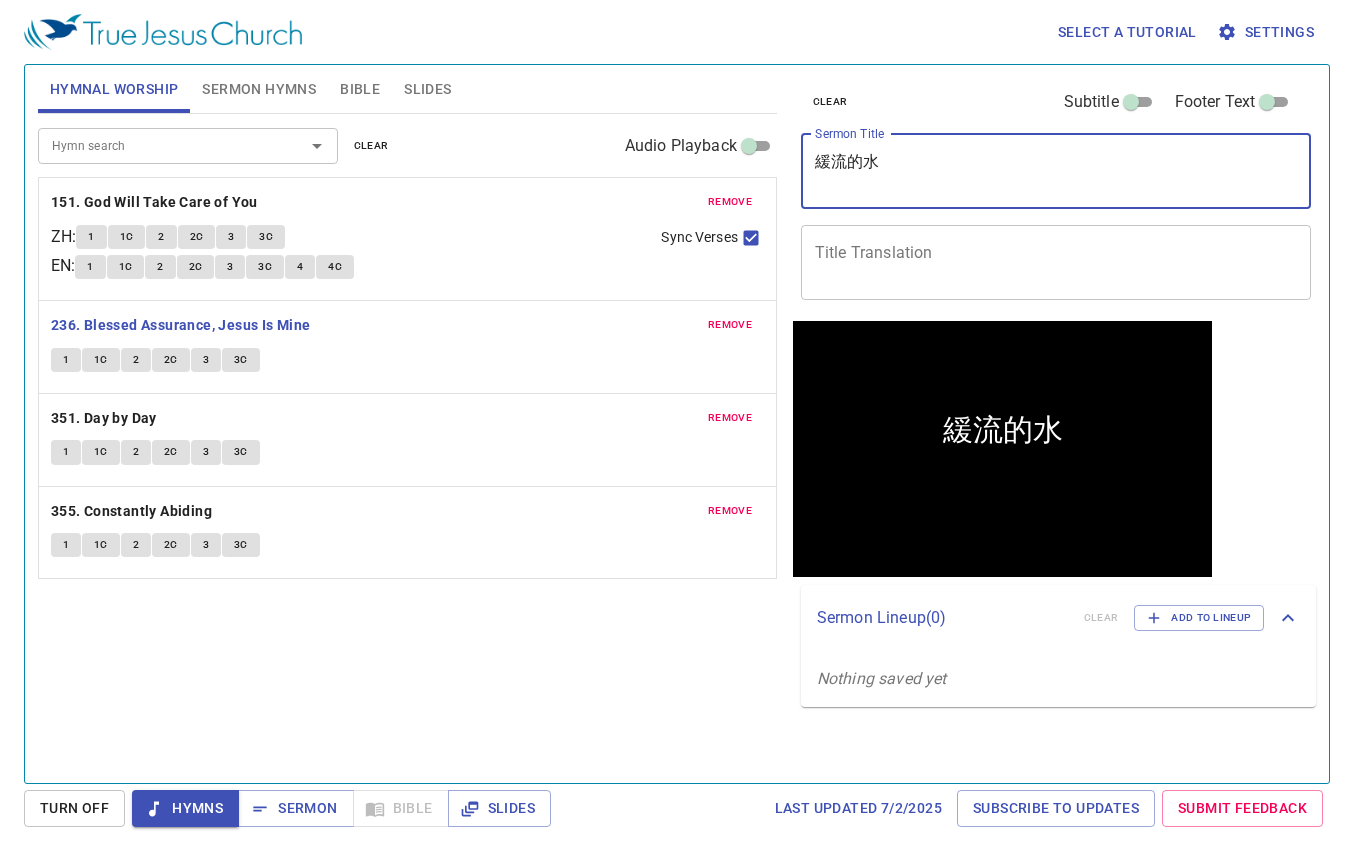 click on "x Title Translation" at bounding box center [1056, 262] 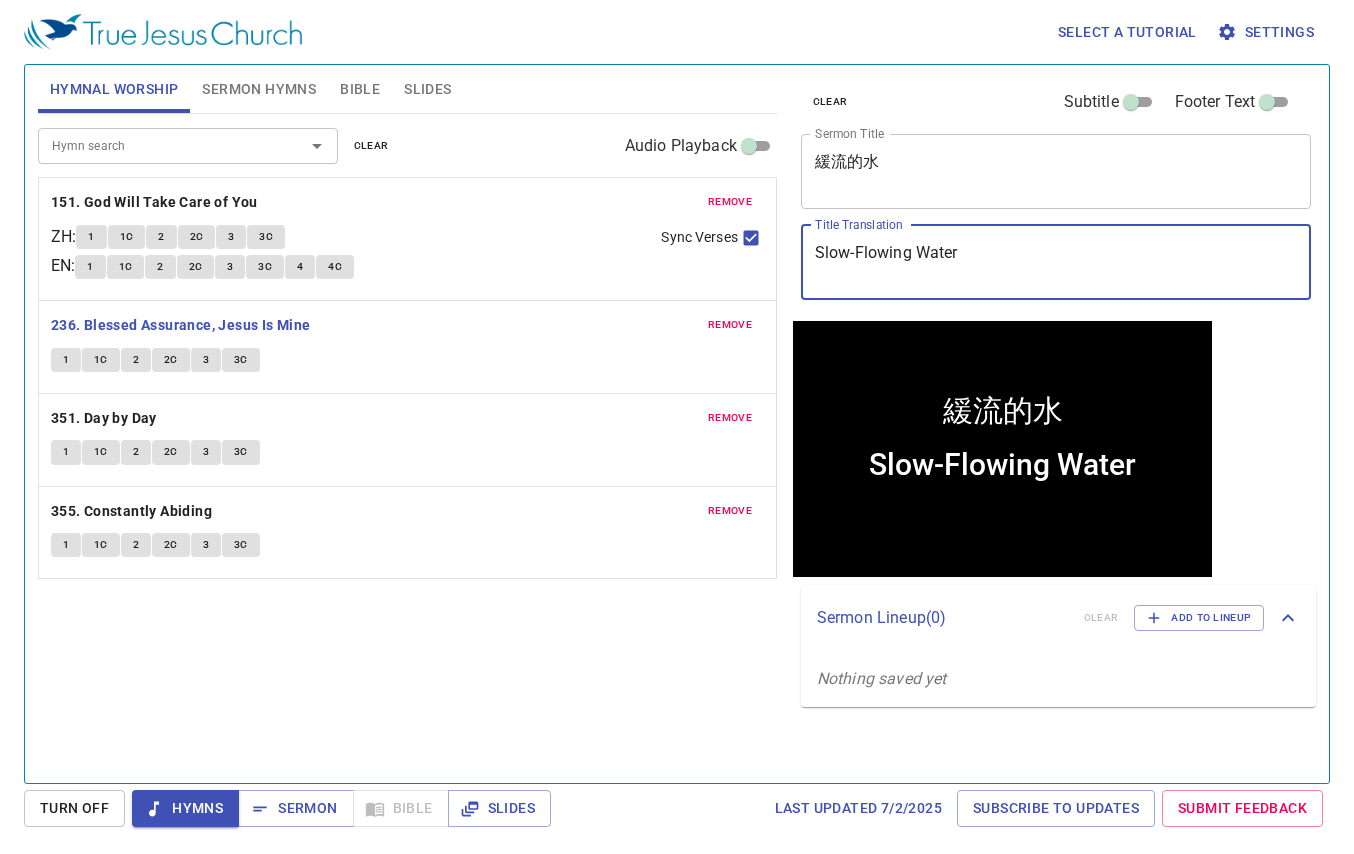 drag, startPoint x: 850, startPoint y: 247, endPoint x: 755, endPoint y: 243, distance: 95.084175 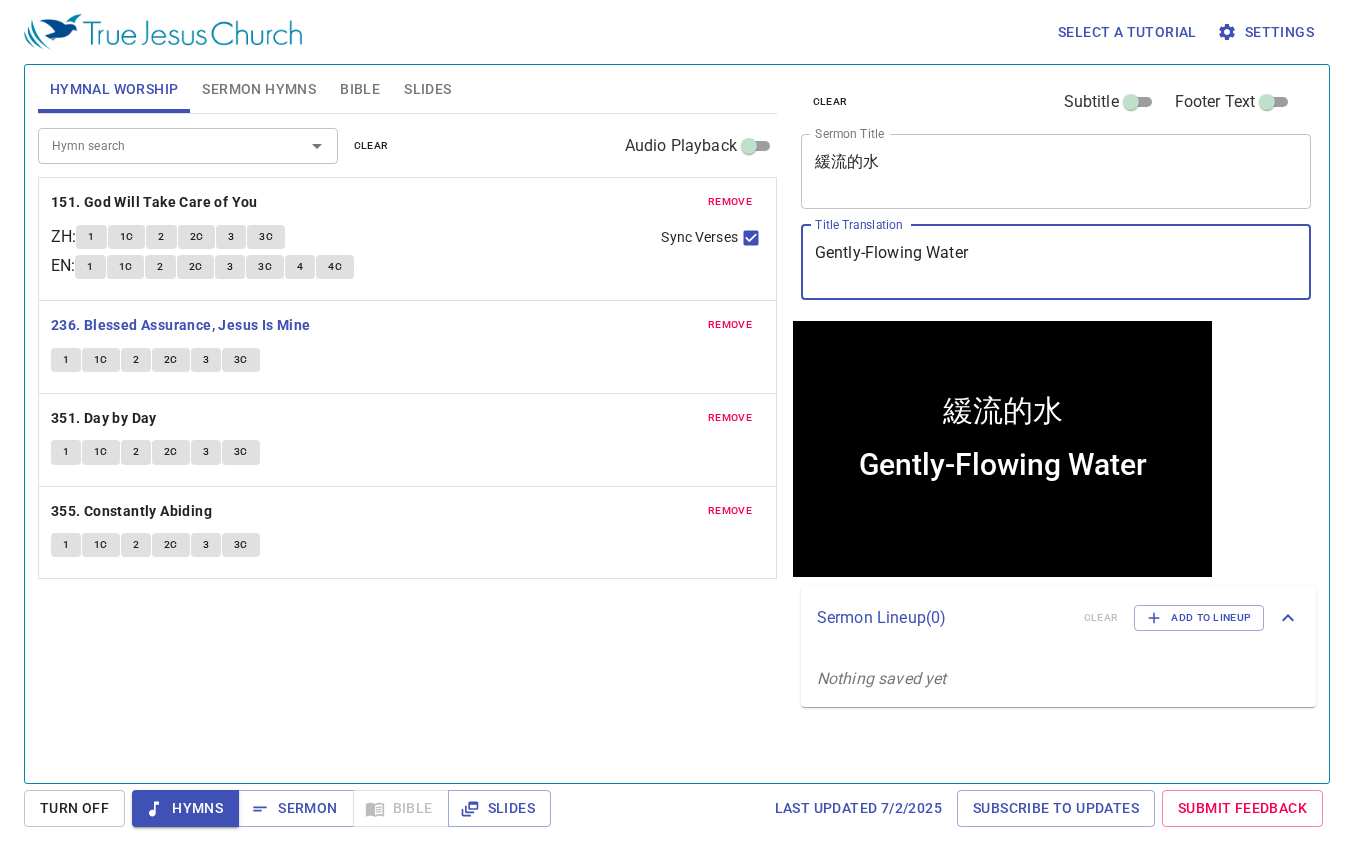 click on "Gently-Flowing Water" at bounding box center (1056, 262) 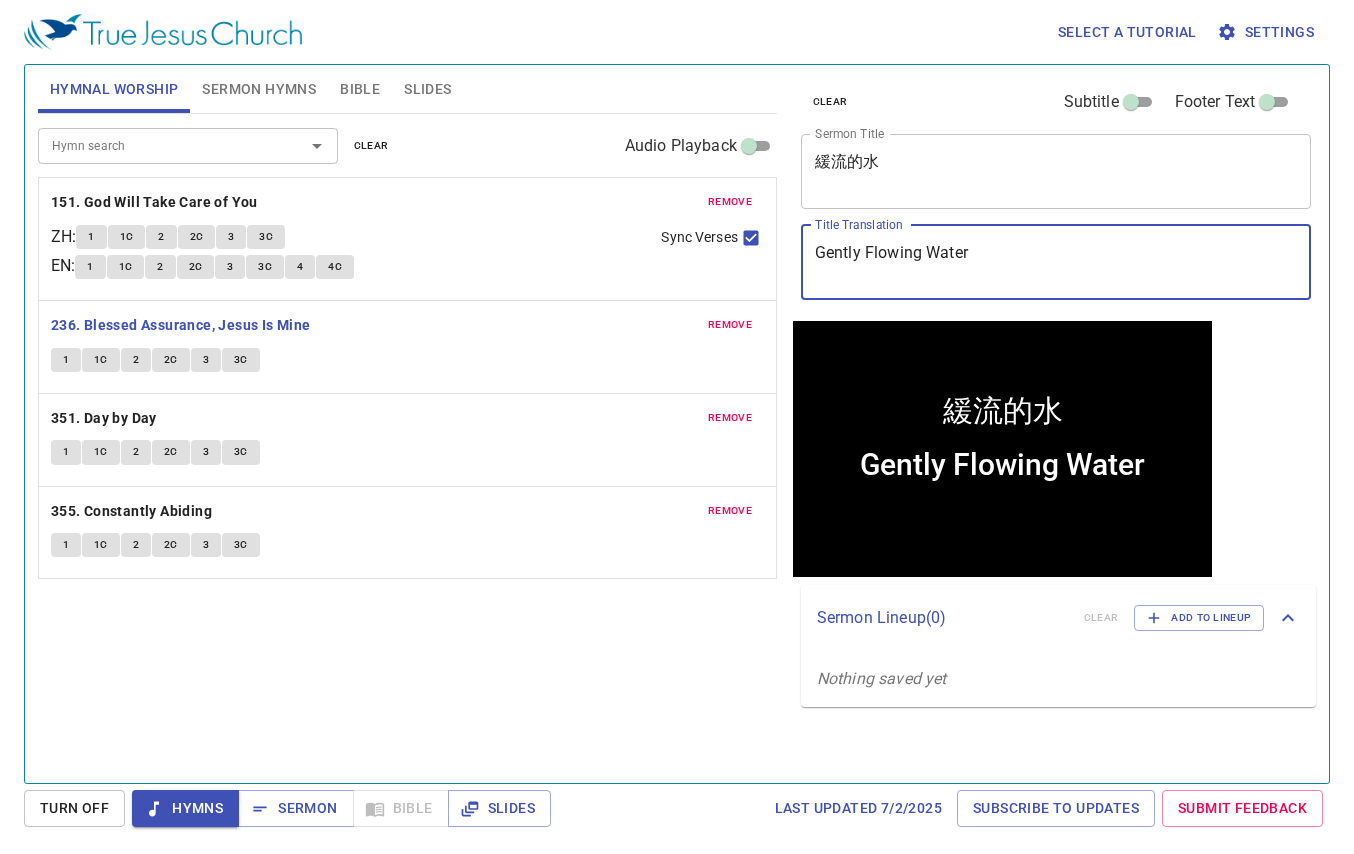 type on "Gently Flowing Water" 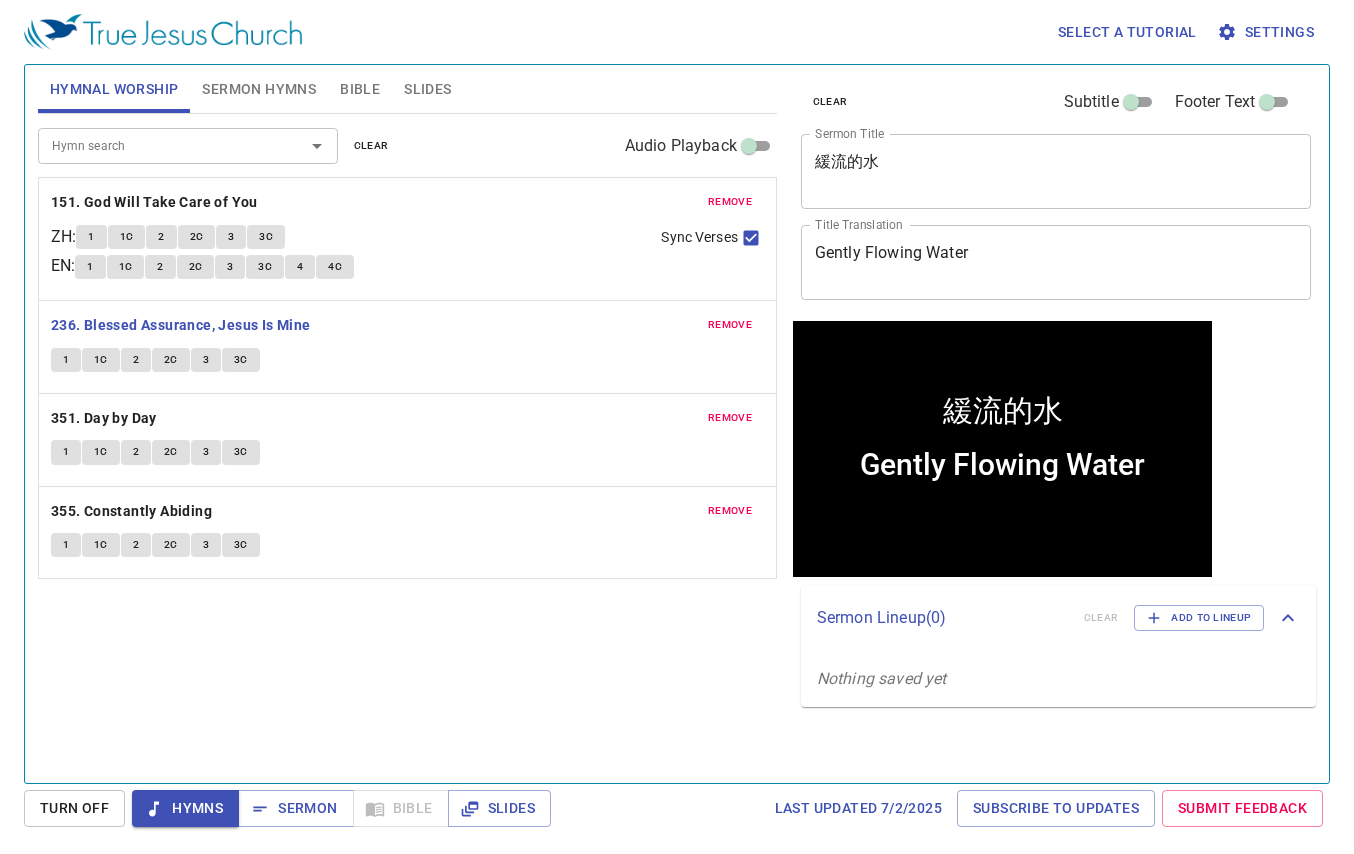 scroll, scrollTop: 0, scrollLeft: 0, axis: both 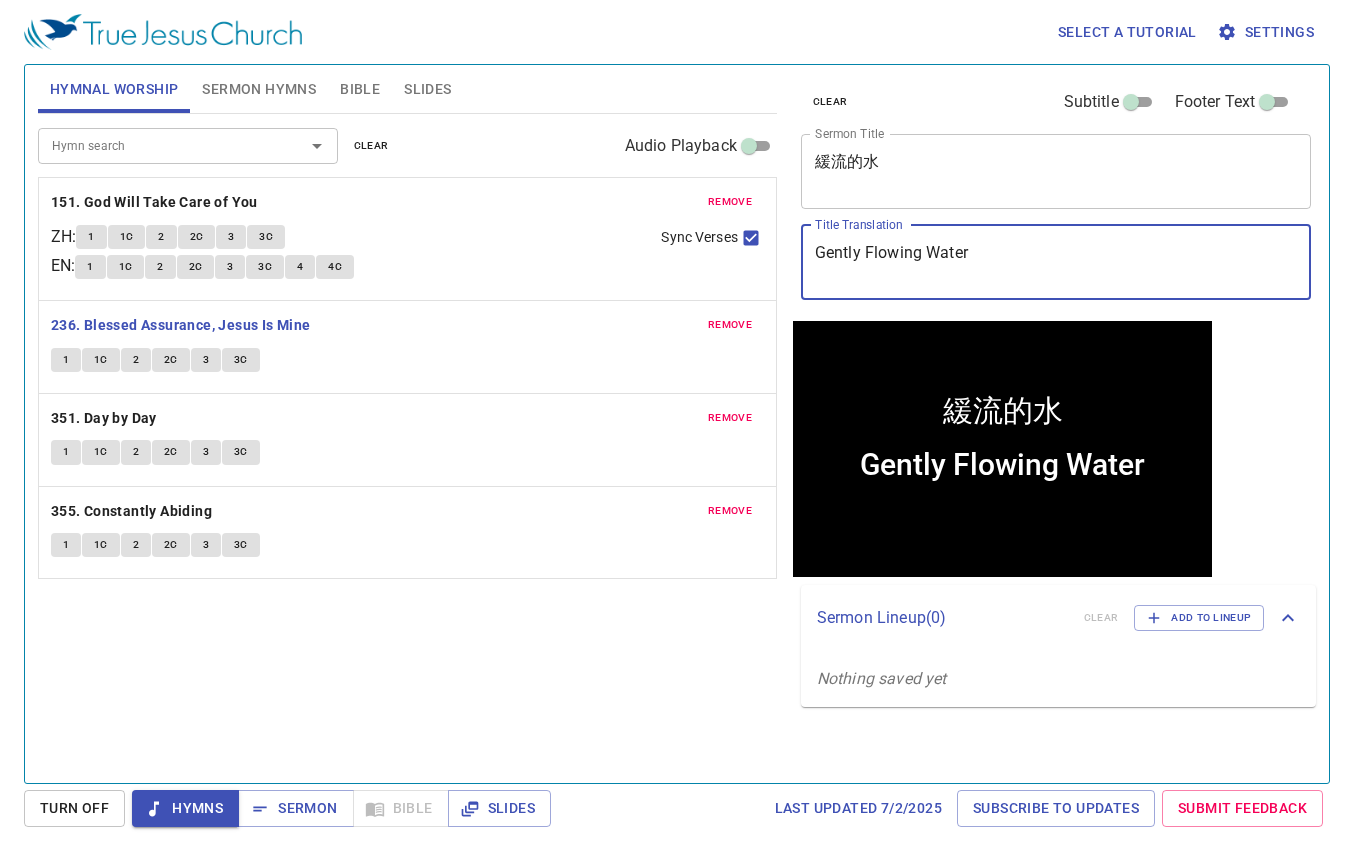click on "Gently Flowing Water" at bounding box center [1056, 262] 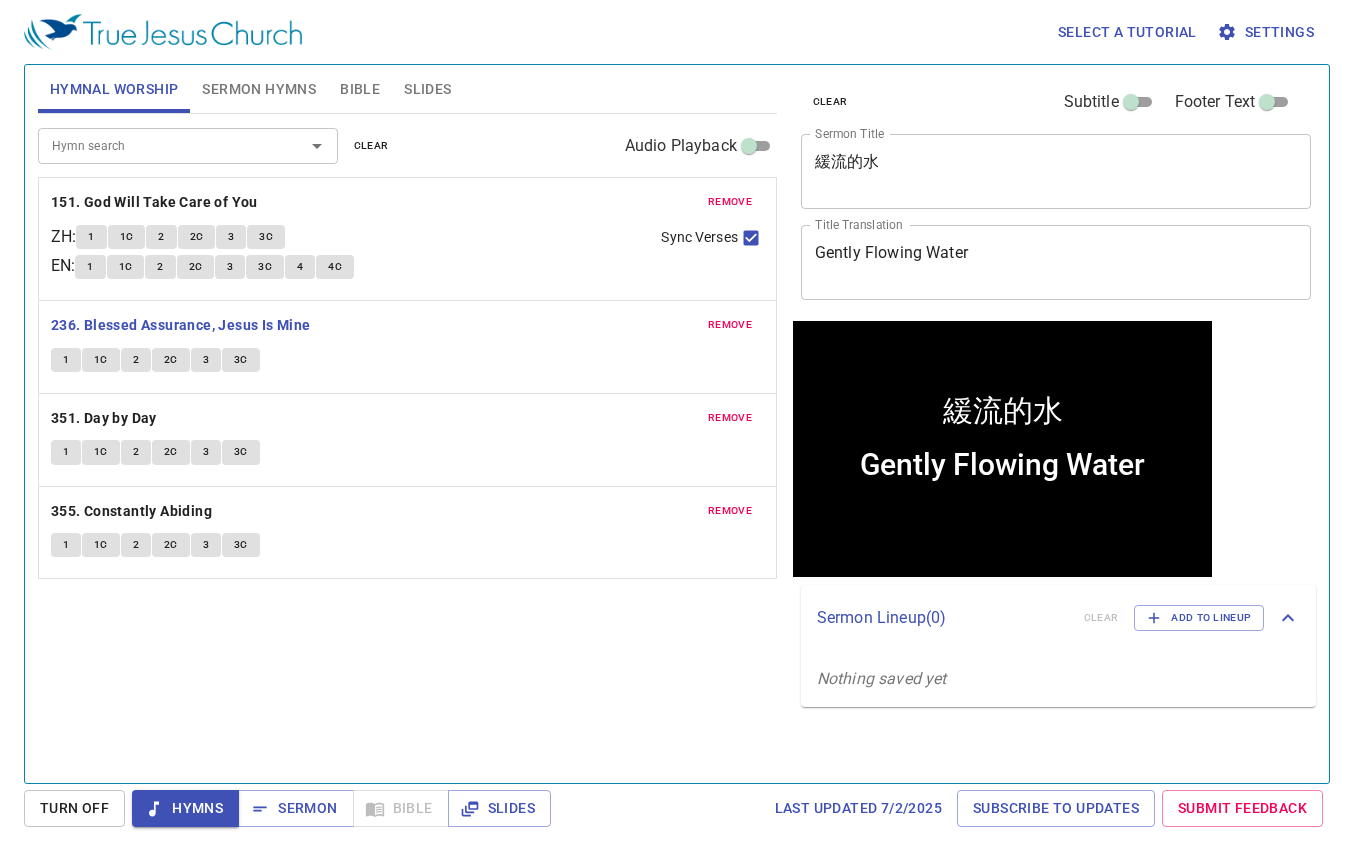 click on "Hymn search Hymn search   clear Audio Playback remove 151. God Will Take Care of You   ZH :   1 1C 2 2C 3 3C EN :   1 1C 2 2C 3 3C 4 4C Sync Verses remove 236. Blessed Assurance, Jesus Is Mine   1 1C 2 2C 3 3C remove 351. Day by Day   1 1C 2 2C 3 3C remove 355. Constantly Abiding   1 1C 2 2C 3 3C" at bounding box center (407, 440) 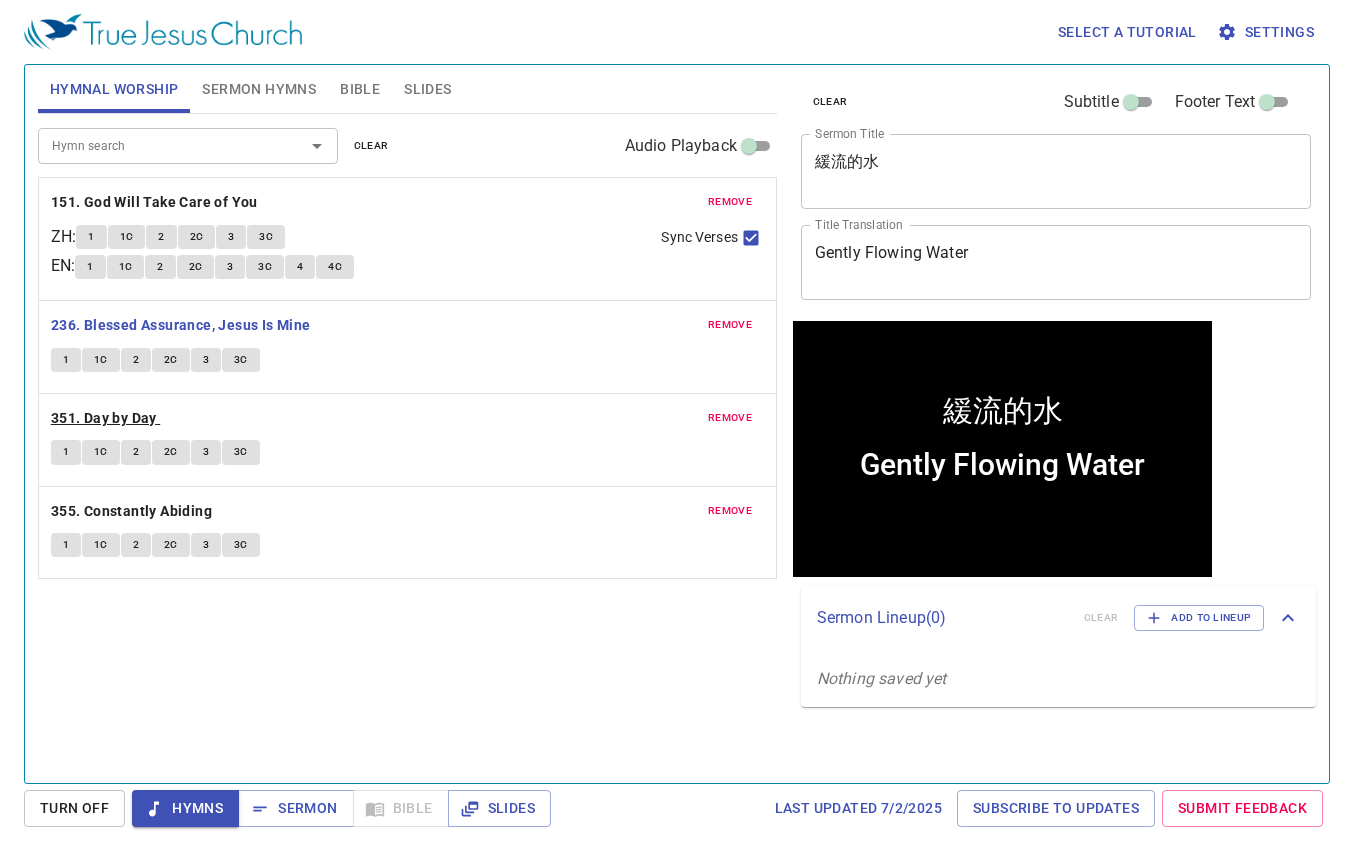 click on "351. Day by Day" at bounding box center [104, 418] 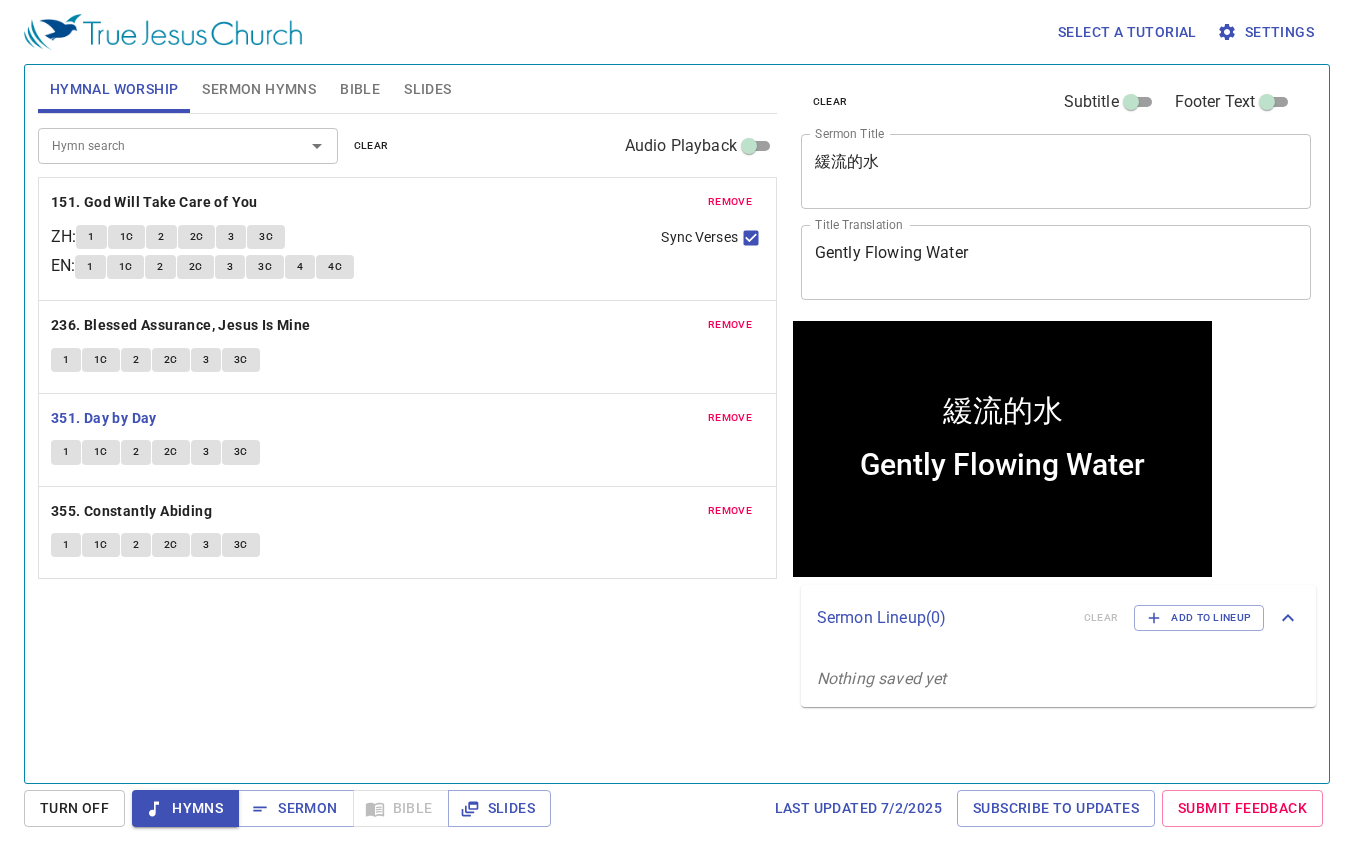 click on "Hymn search Hymn search   clear Audio Playback remove 151. God Will Take Care of You   ZH :   1 1C 2 2C 3 3C EN :   1 1C 2 2C 3 3C 4 4C Sync Verses remove 236. Blessed Assurance, Jesus Is Mine   1 1C 2 2C 3 3C remove 351. Day by Day   1 1C 2 2C 3 3C remove 355. Constantly Abiding   1 1C 2 2C 3 3C" at bounding box center (407, 440) 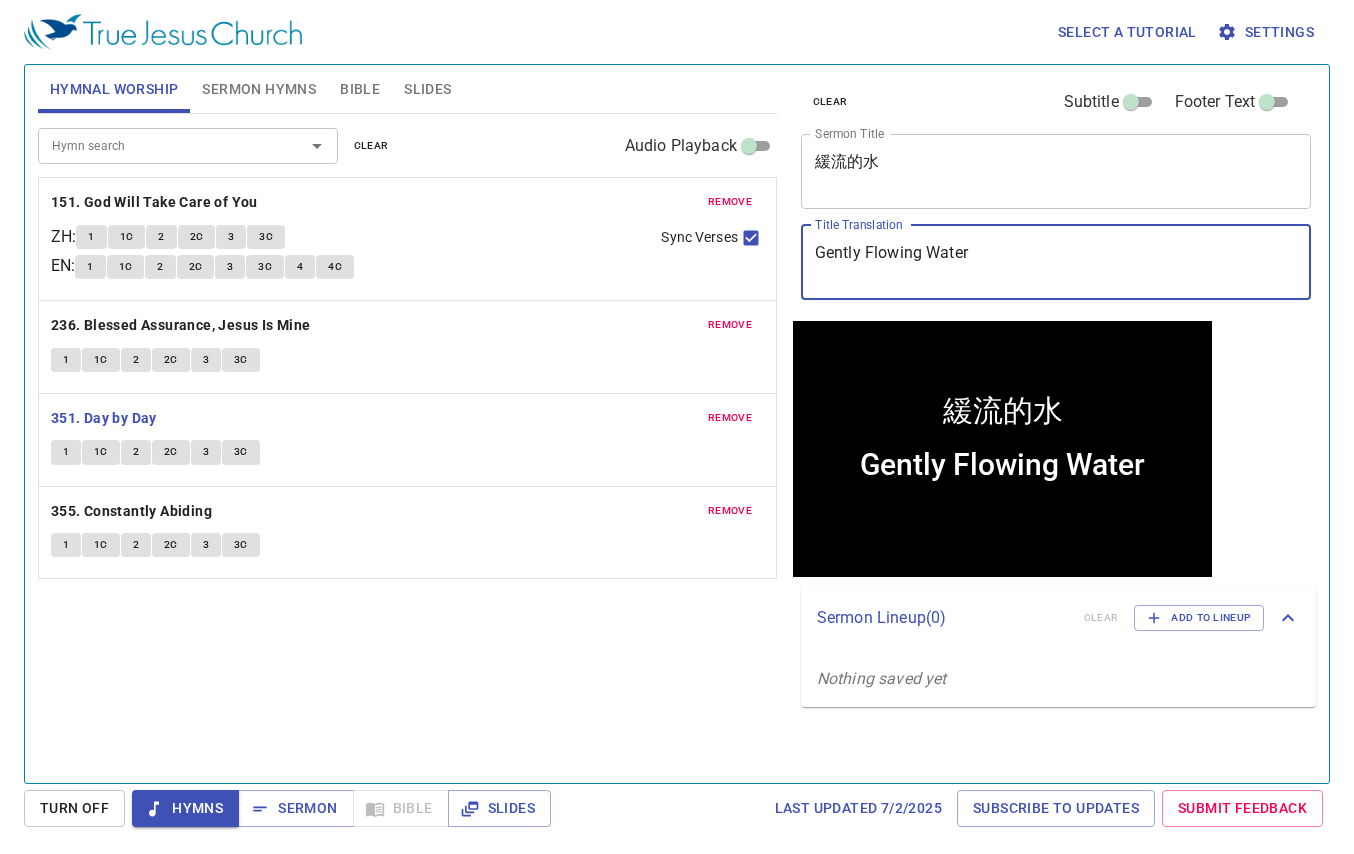 drag, startPoint x: 1006, startPoint y: 257, endPoint x: 720, endPoint y: 239, distance: 286.5659 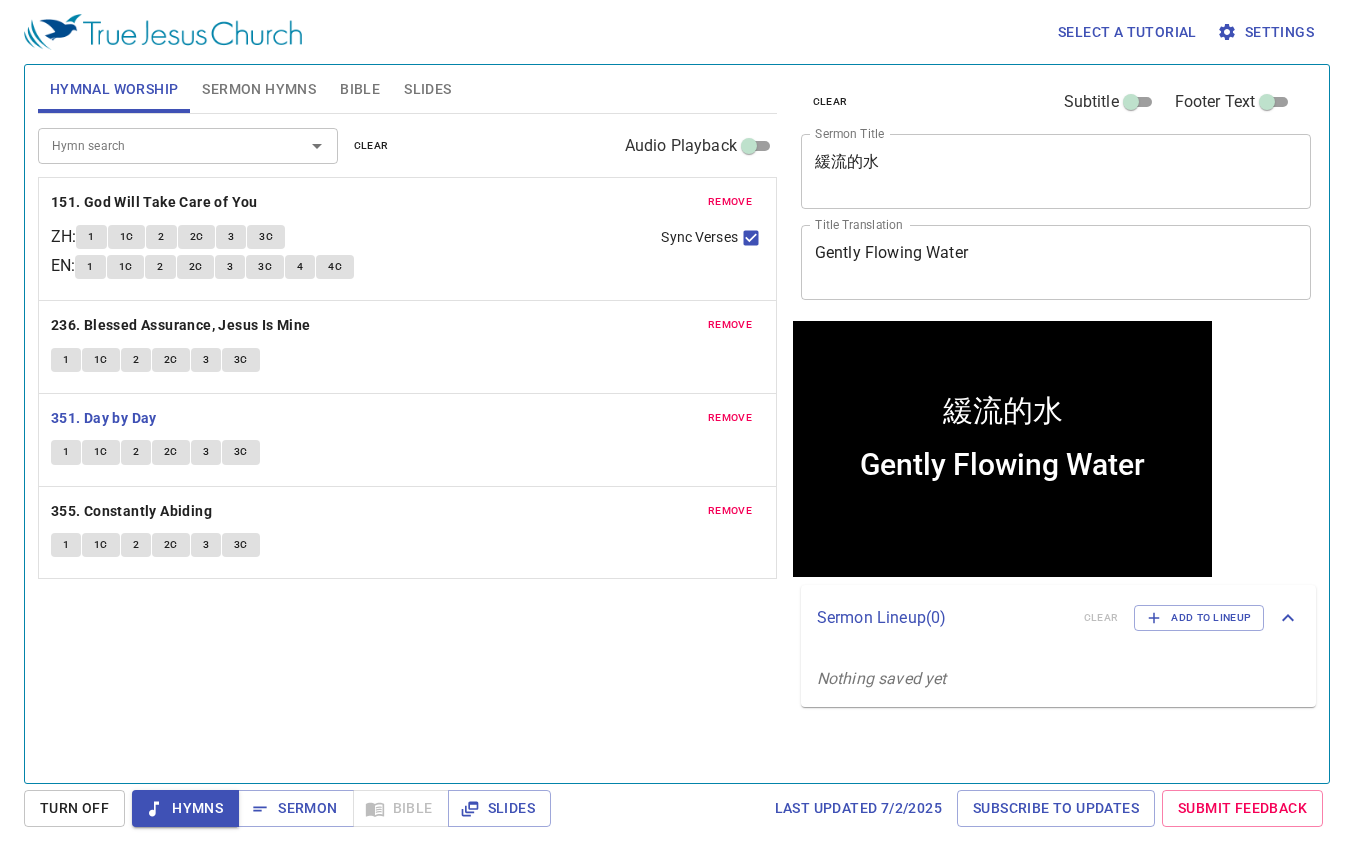 click on "緩流的水" at bounding box center (1056, 171) 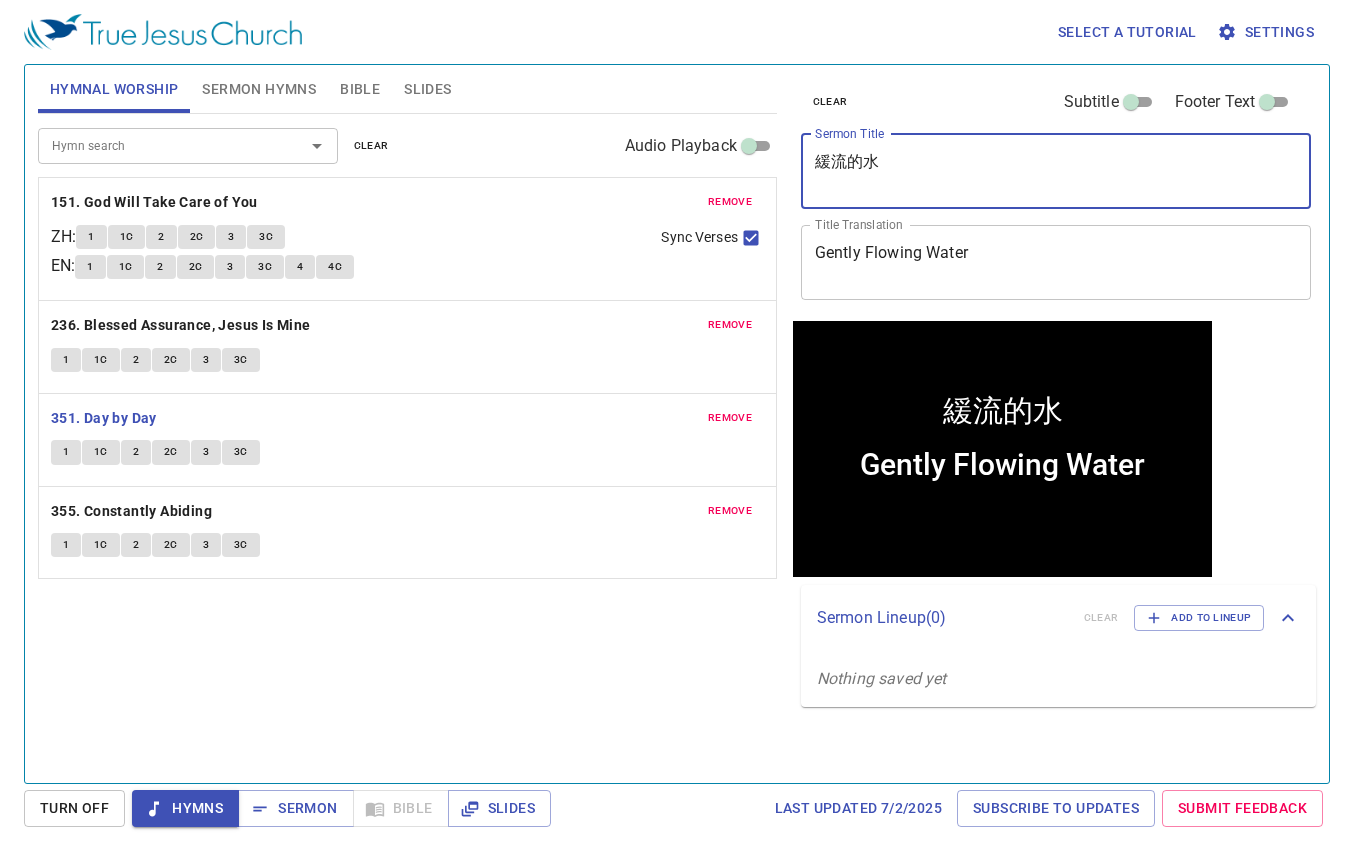 drag, startPoint x: 946, startPoint y: 165, endPoint x: 790, endPoint y: 163, distance: 156.01282 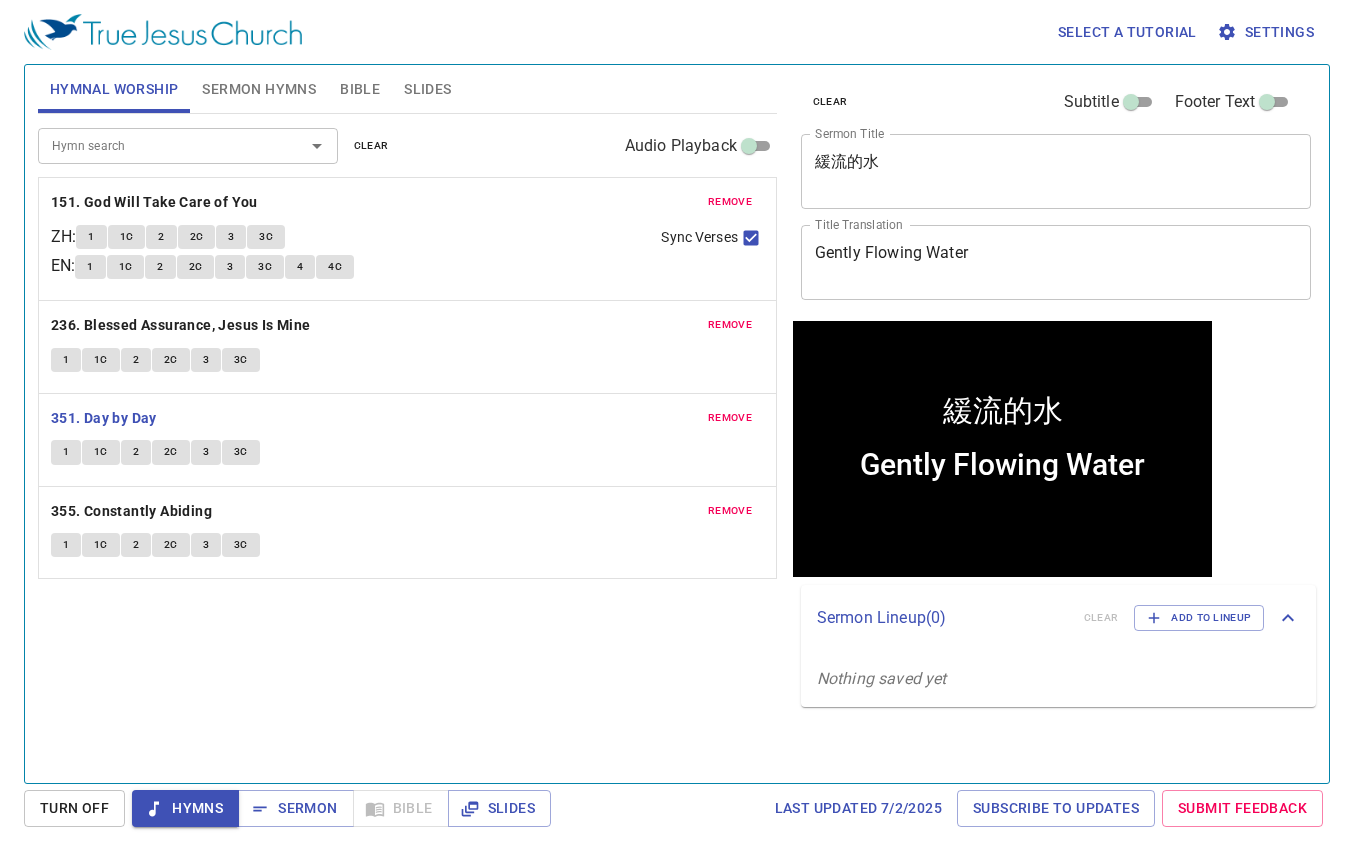 click on "Sermon Hymns" at bounding box center (259, 89) 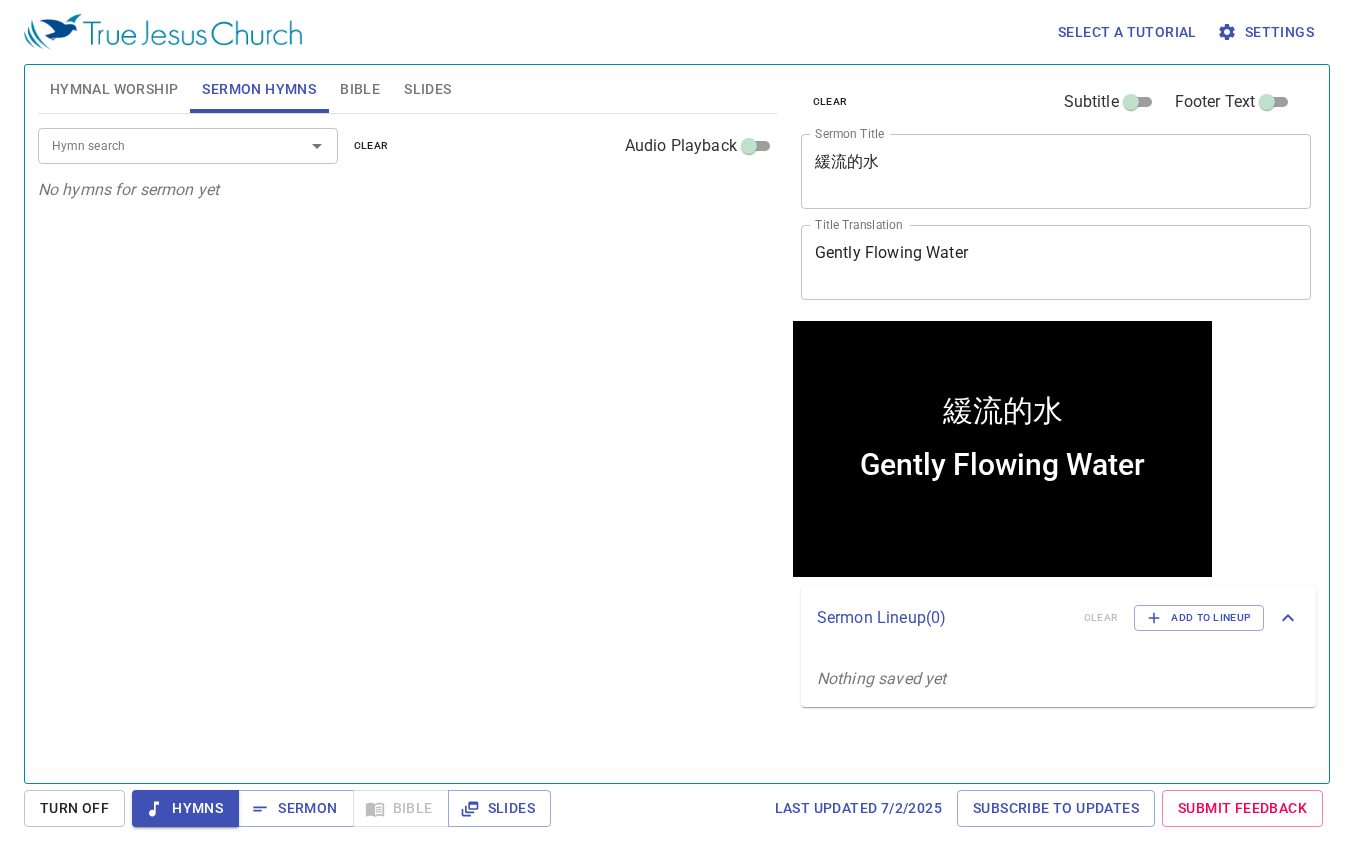 click on "Hymn search" at bounding box center [158, 145] 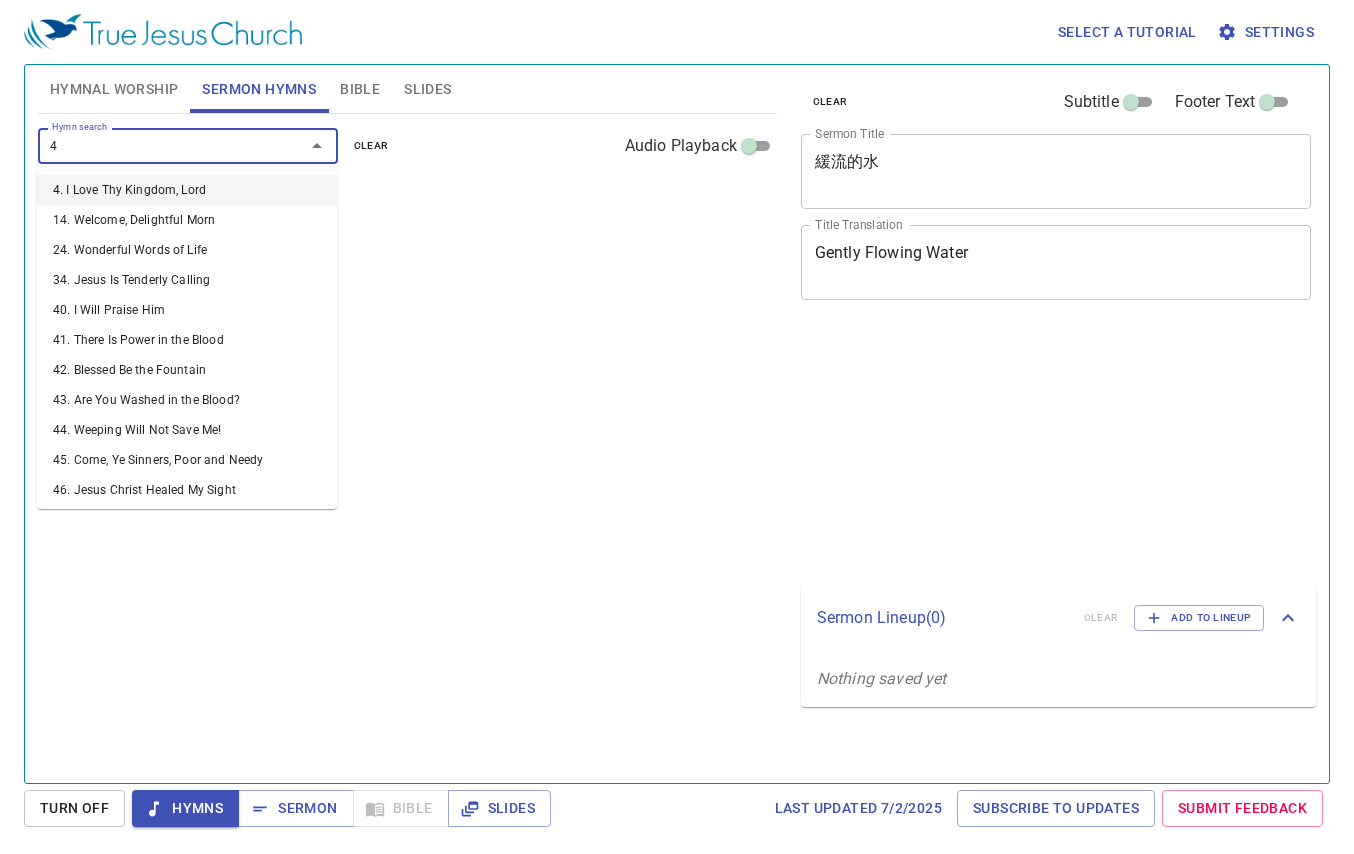 scroll, scrollTop: 0, scrollLeft: 0, axis: both 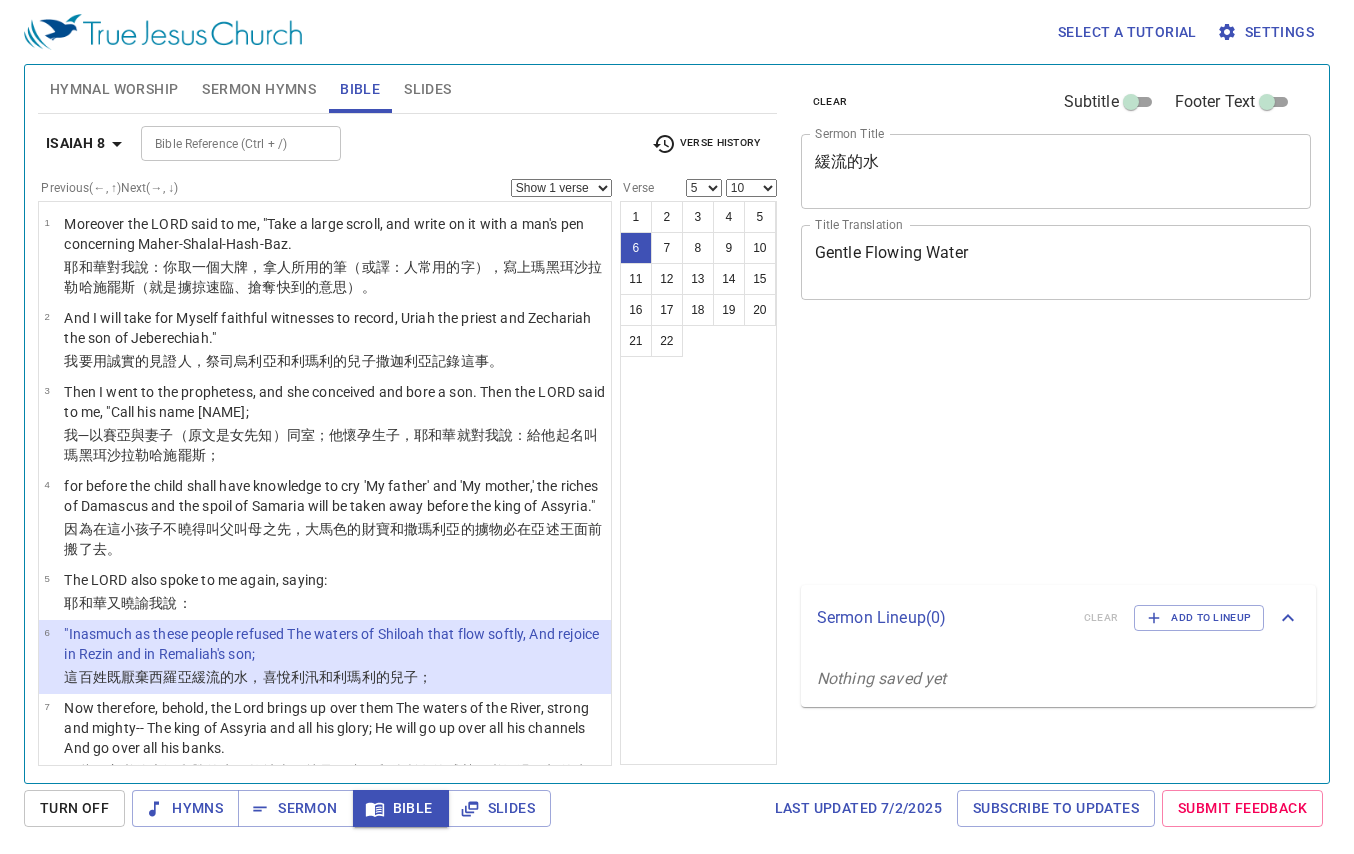 select on "5" 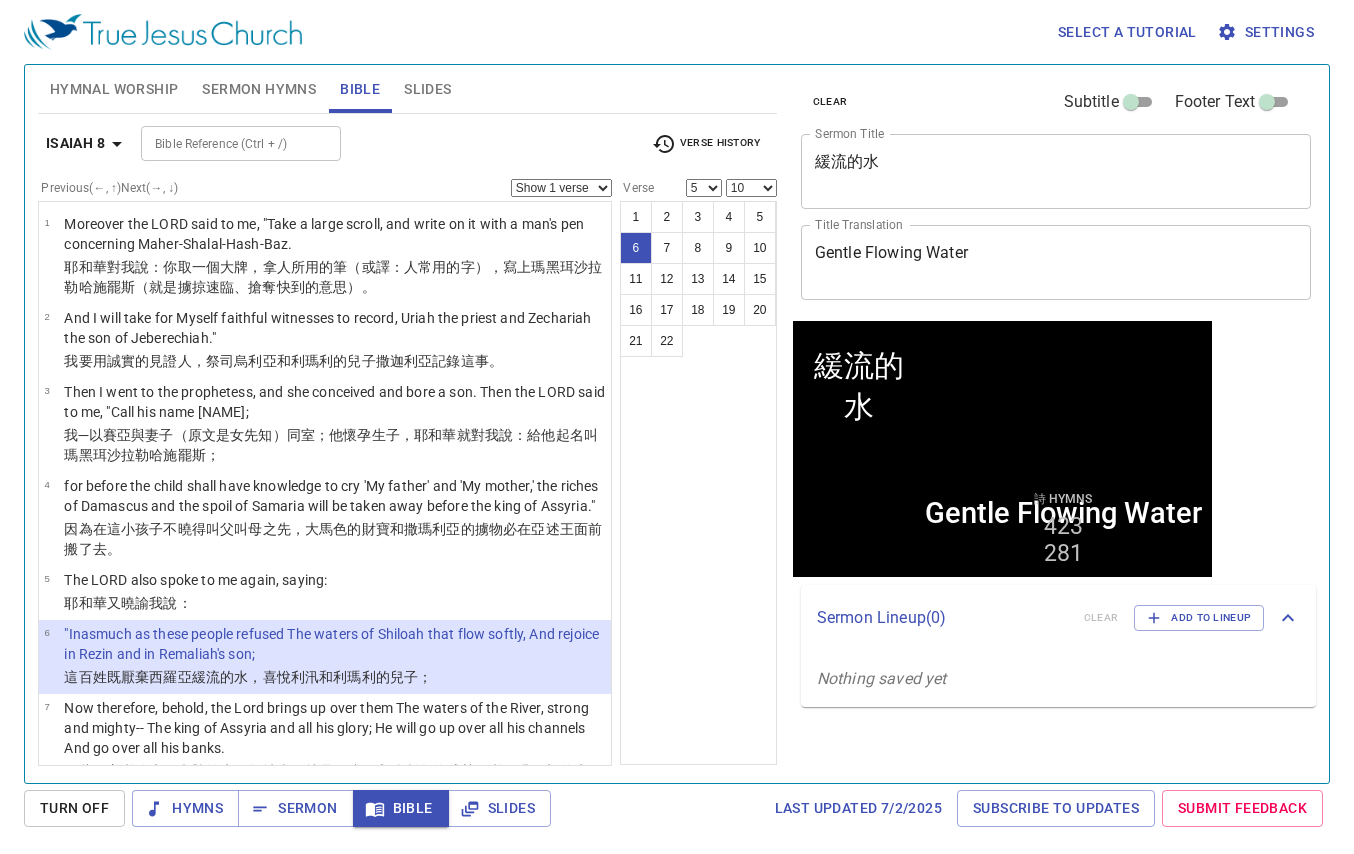 scroll, scrollTop: 400, scrollLeft: 0, axis: vertical 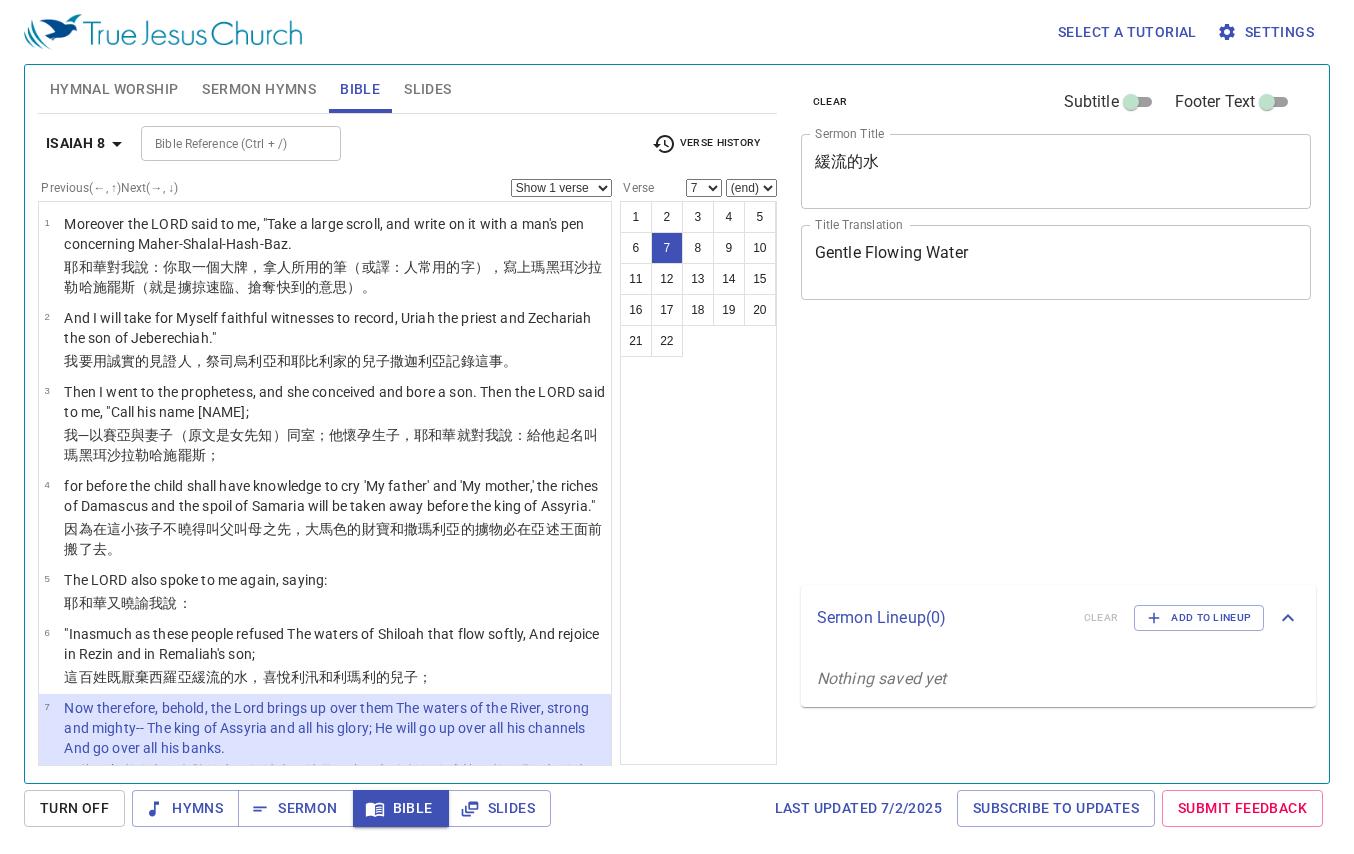 select on "7" 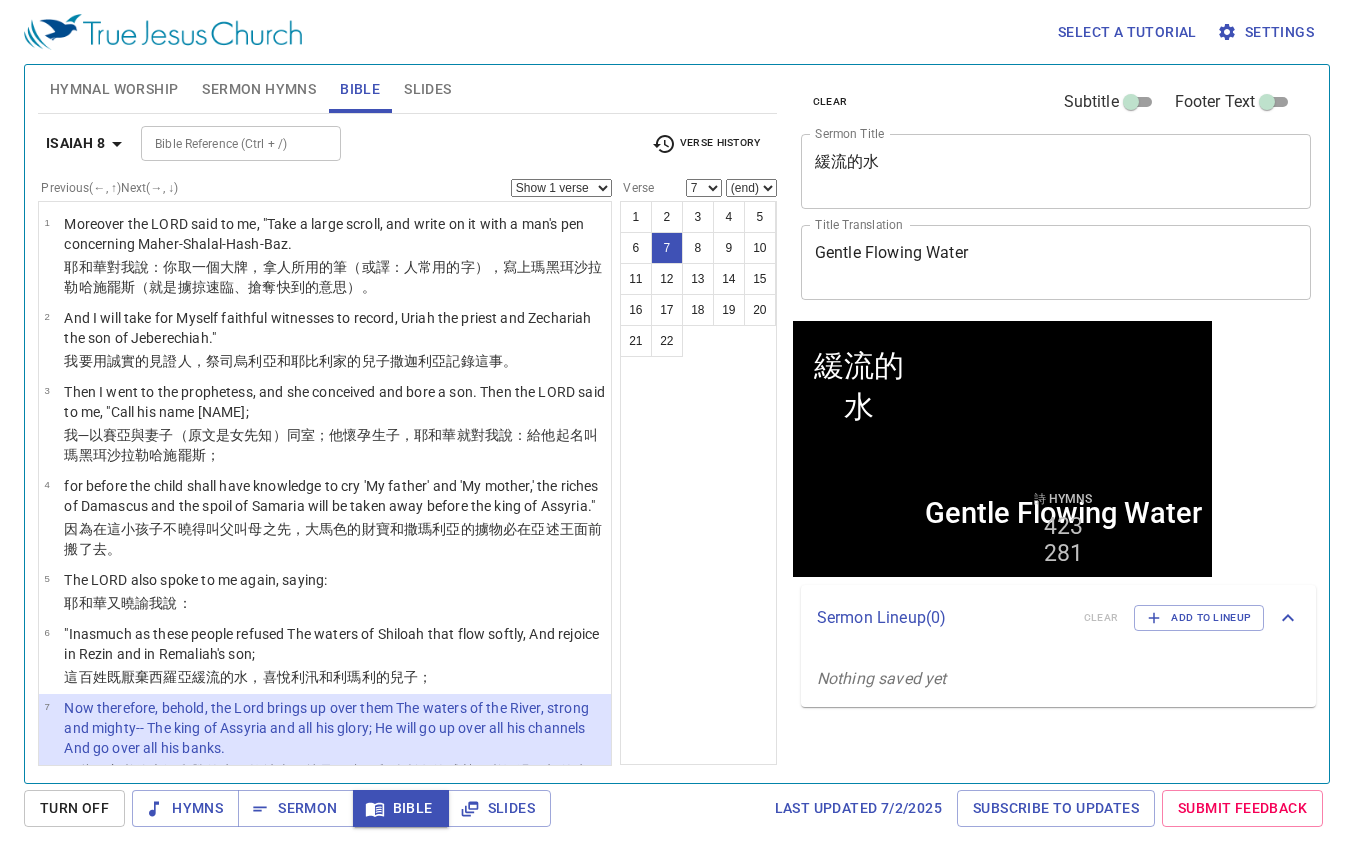 scroll, scrollTop: 286, scrollLeft: 0, axis: vertical 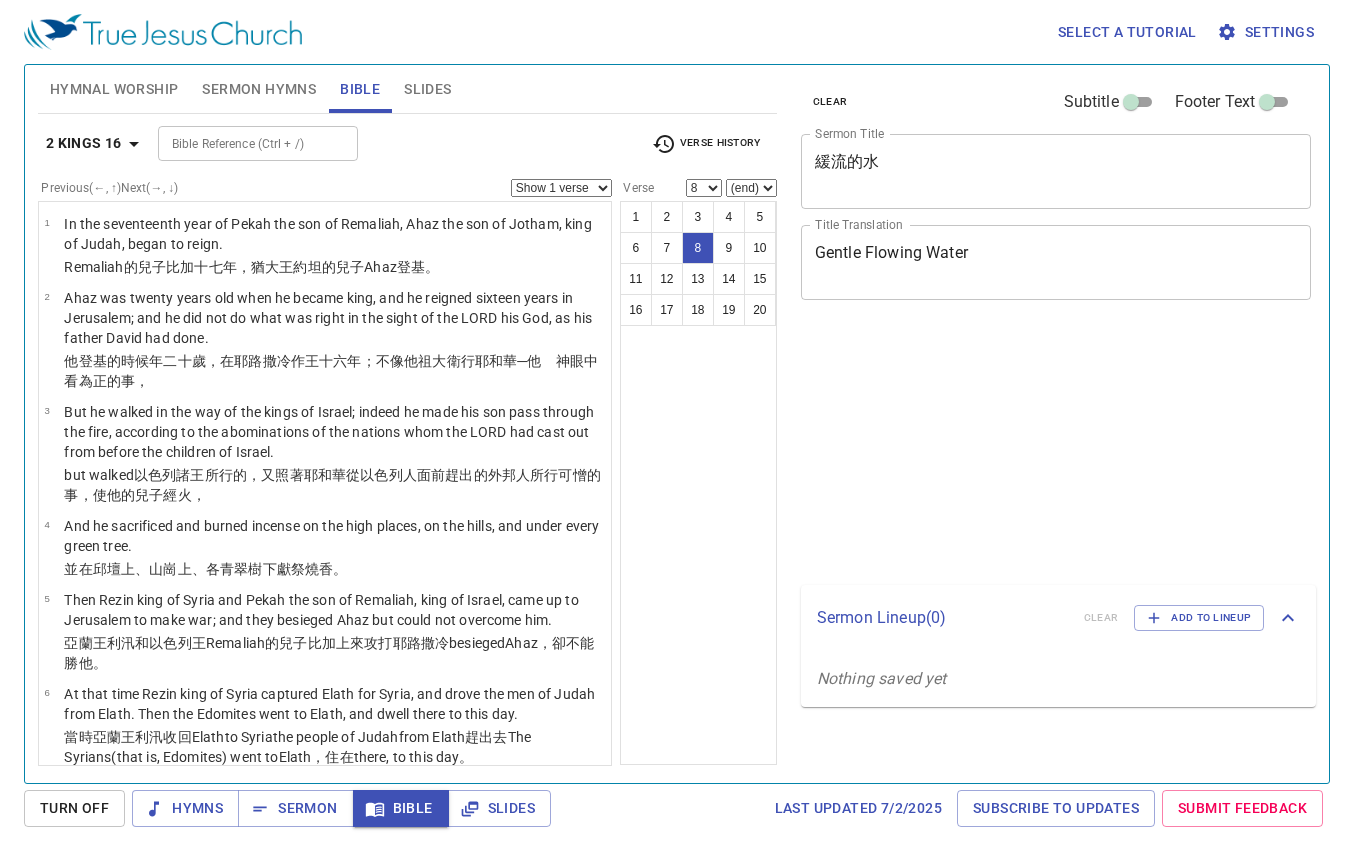 select on "8" 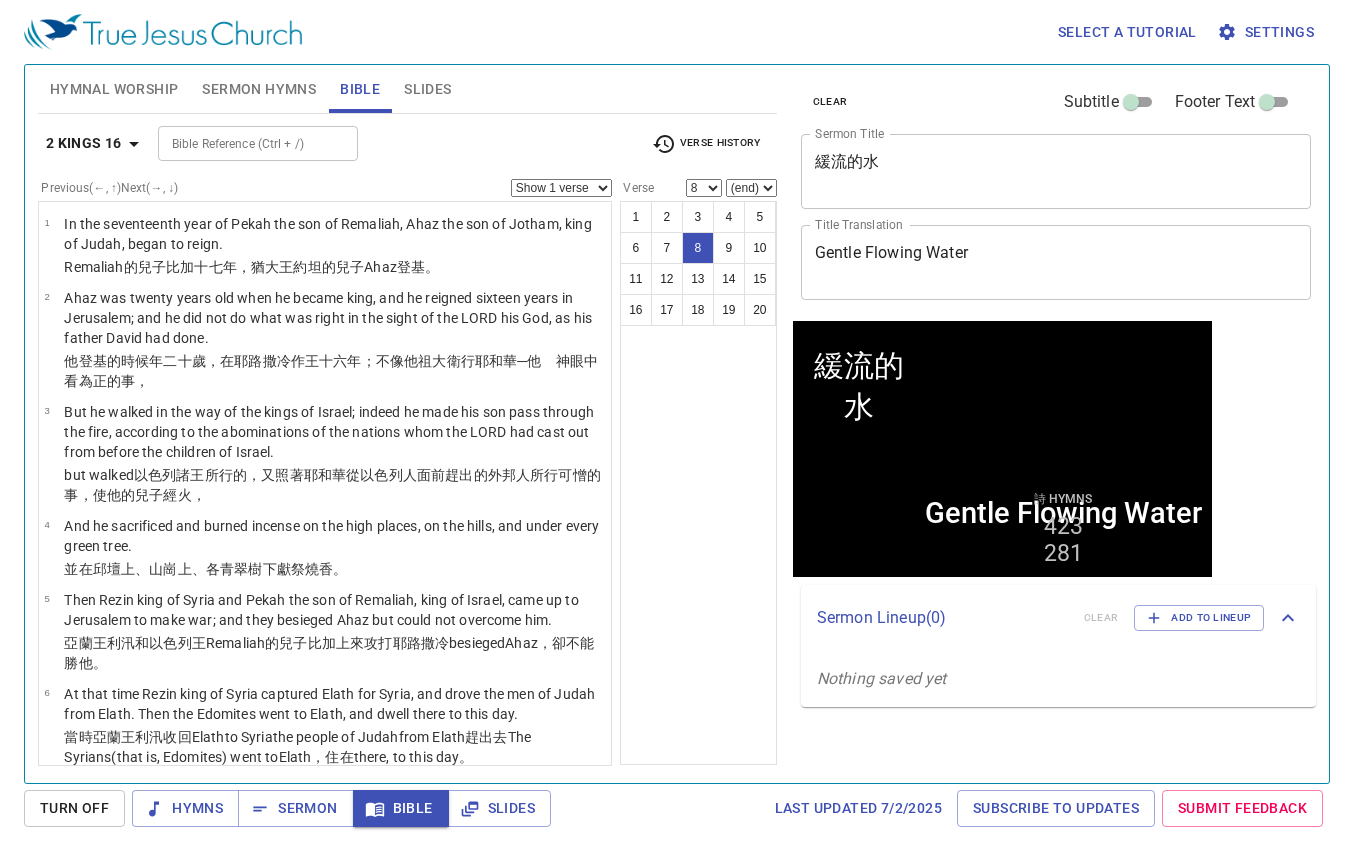 scroll, scrollTop: 346, scrollLeft: 0, axis: vertical 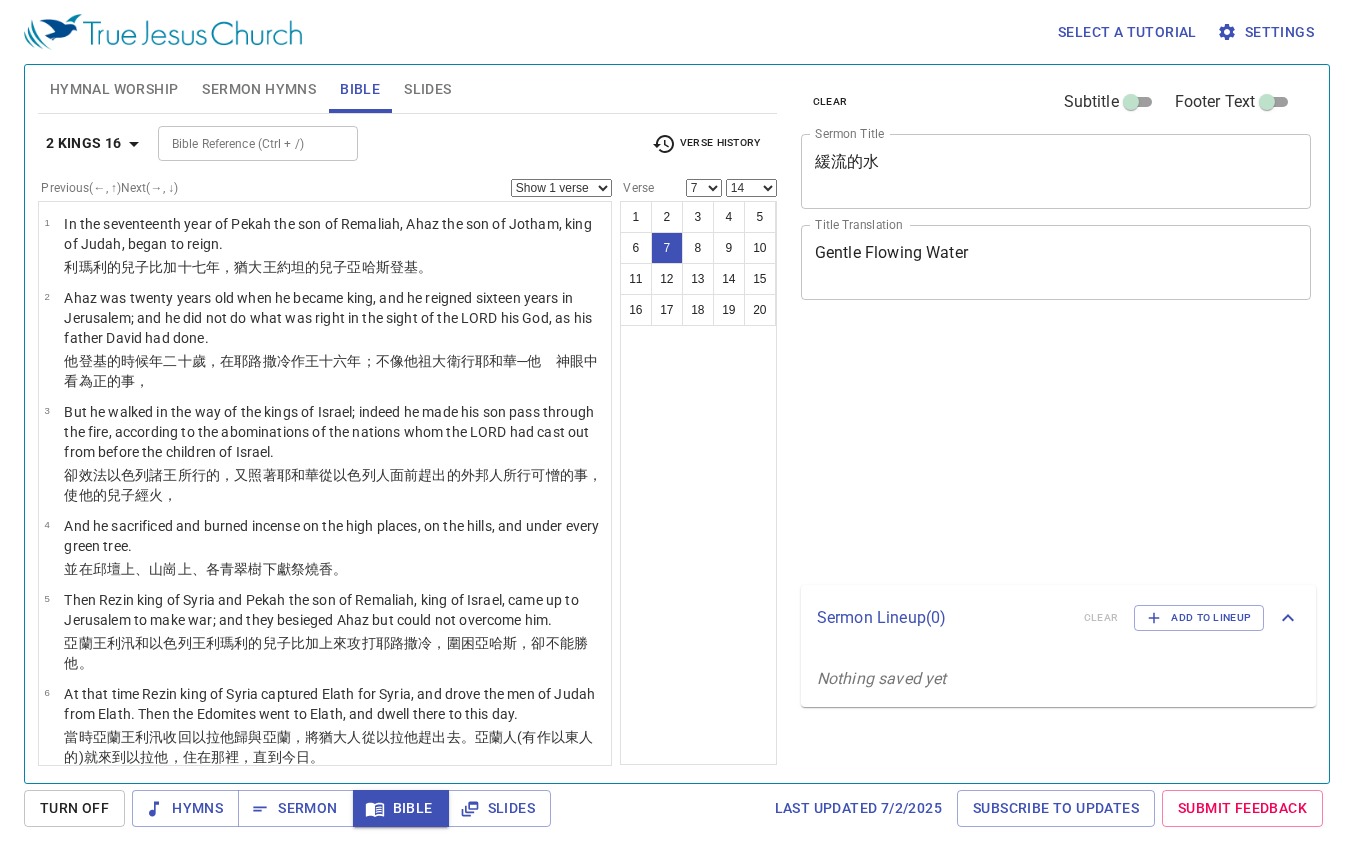 select on "7" 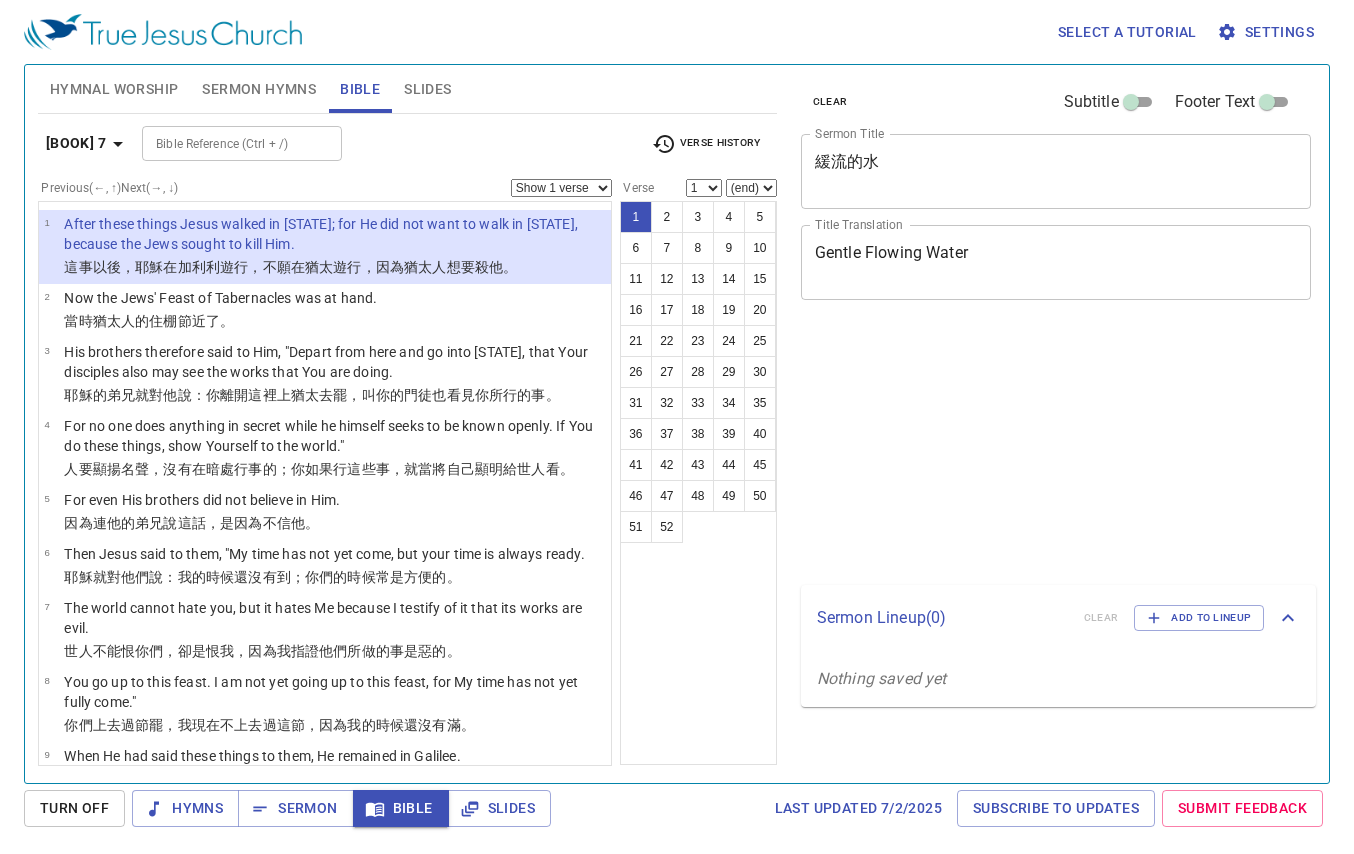 scroll, scrollTop: 0, scrollLeft: 0, axis: both 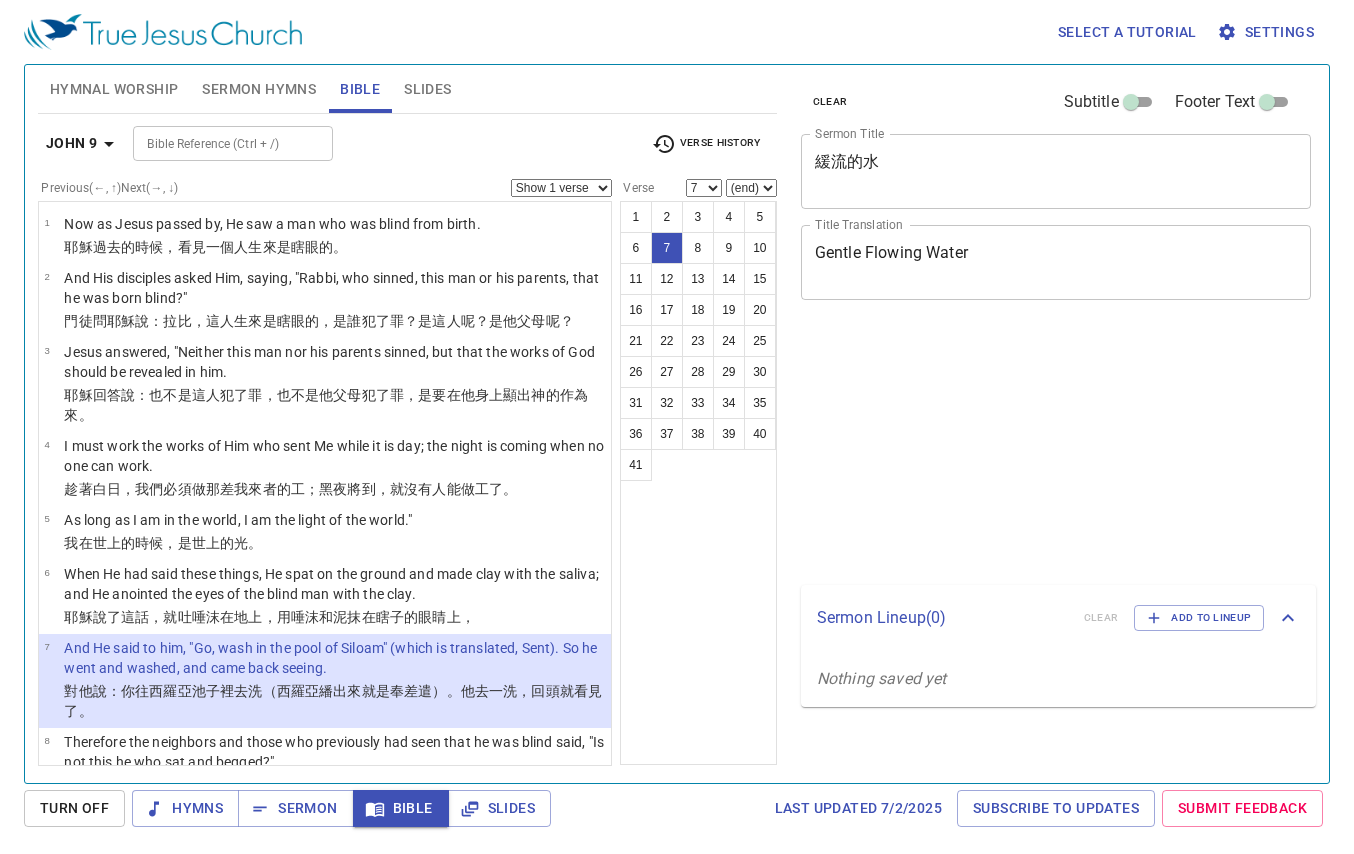 select on "7" 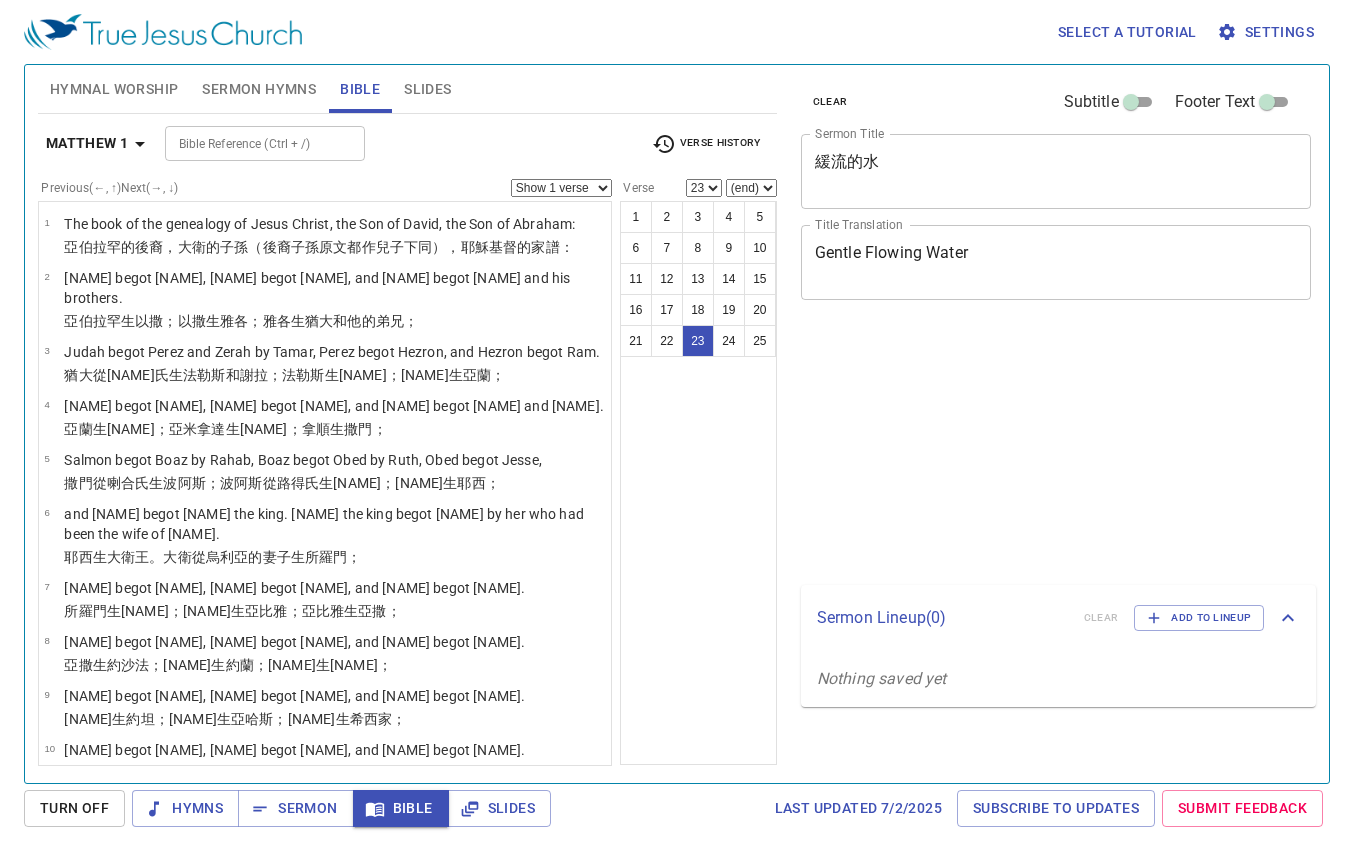 select on "23" 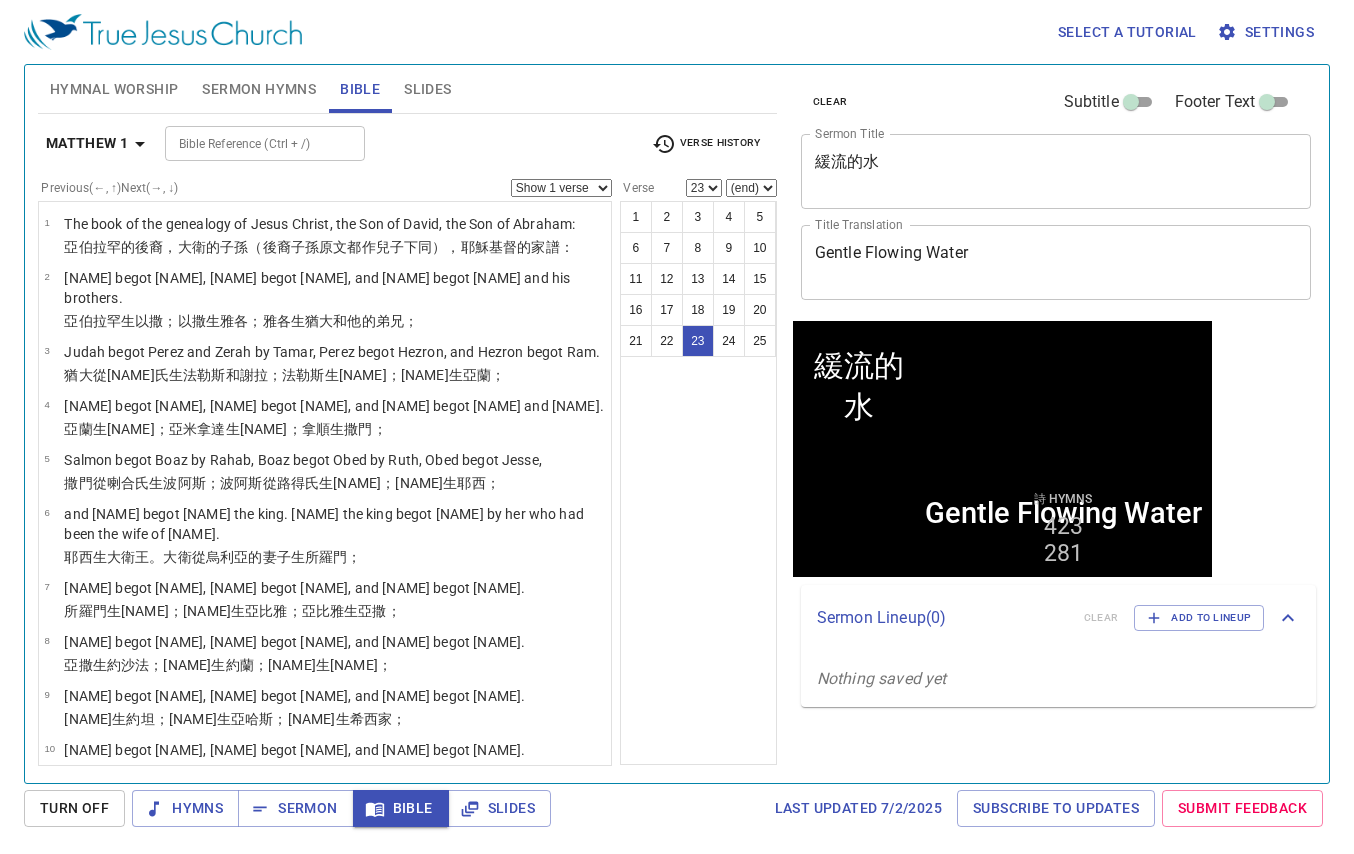 scroll, scrollTop: 1220, scrollLeft: 0, axis: vertical 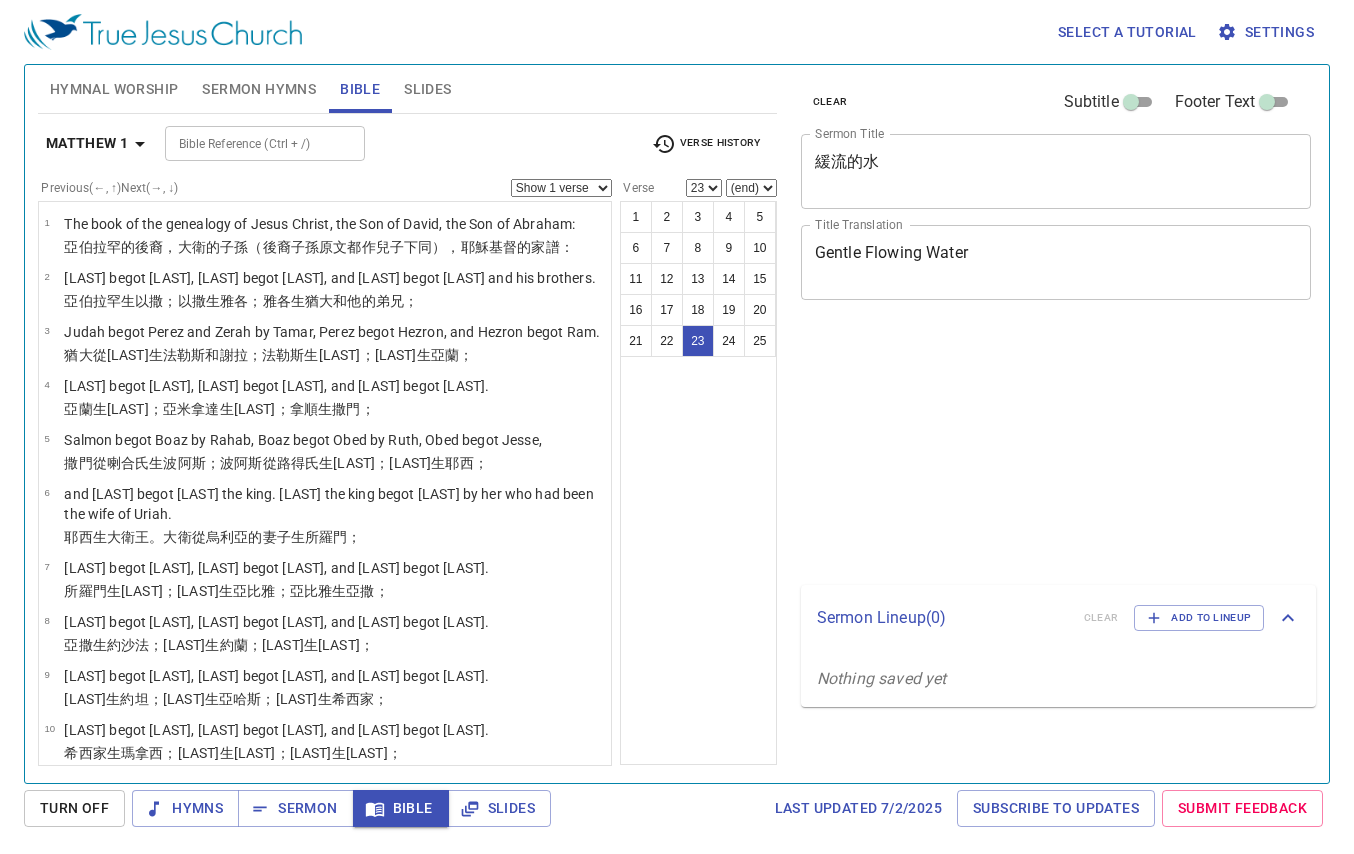 select on "23" 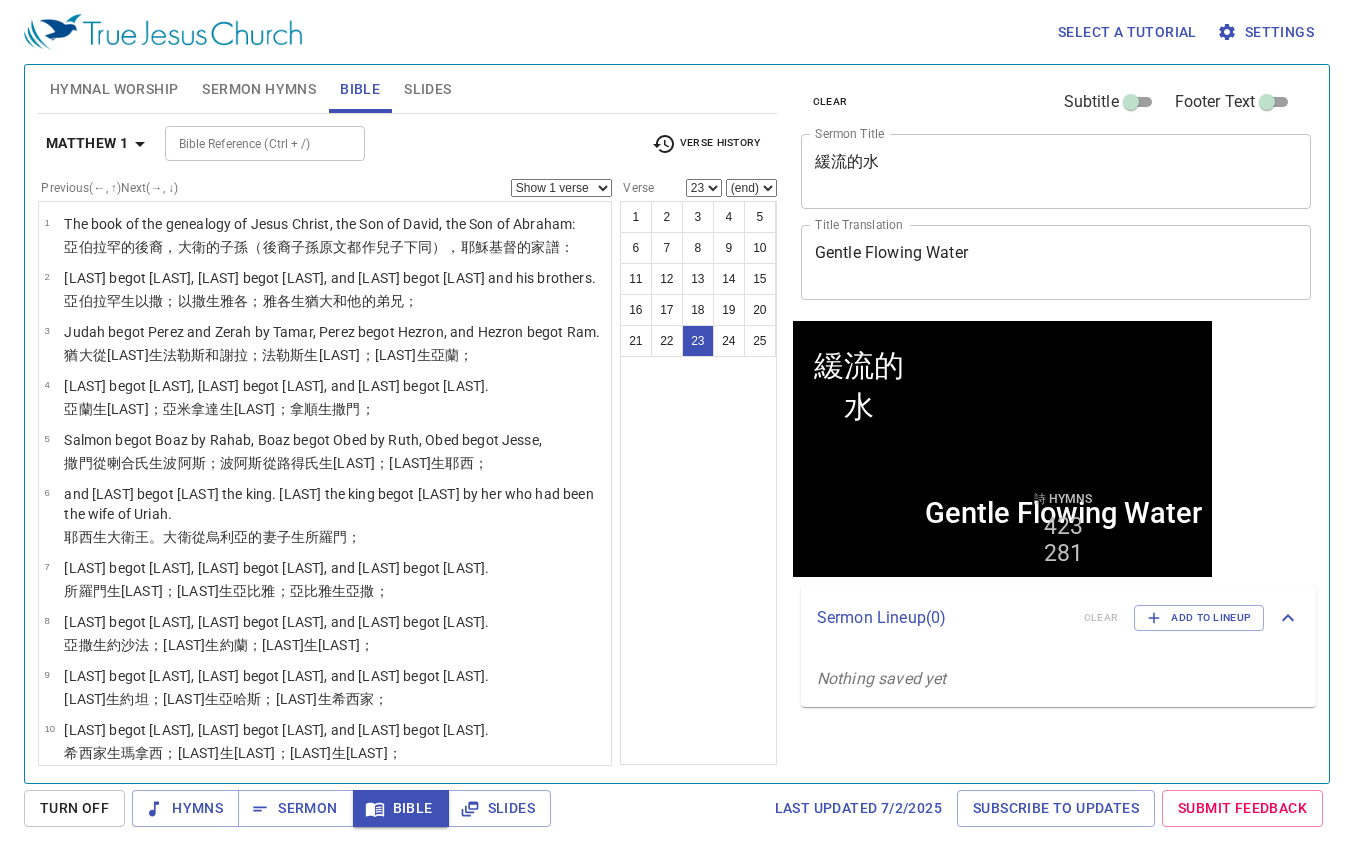 scroll, scrollTop: 1220, scrollLeft: 0, axis: vertical 